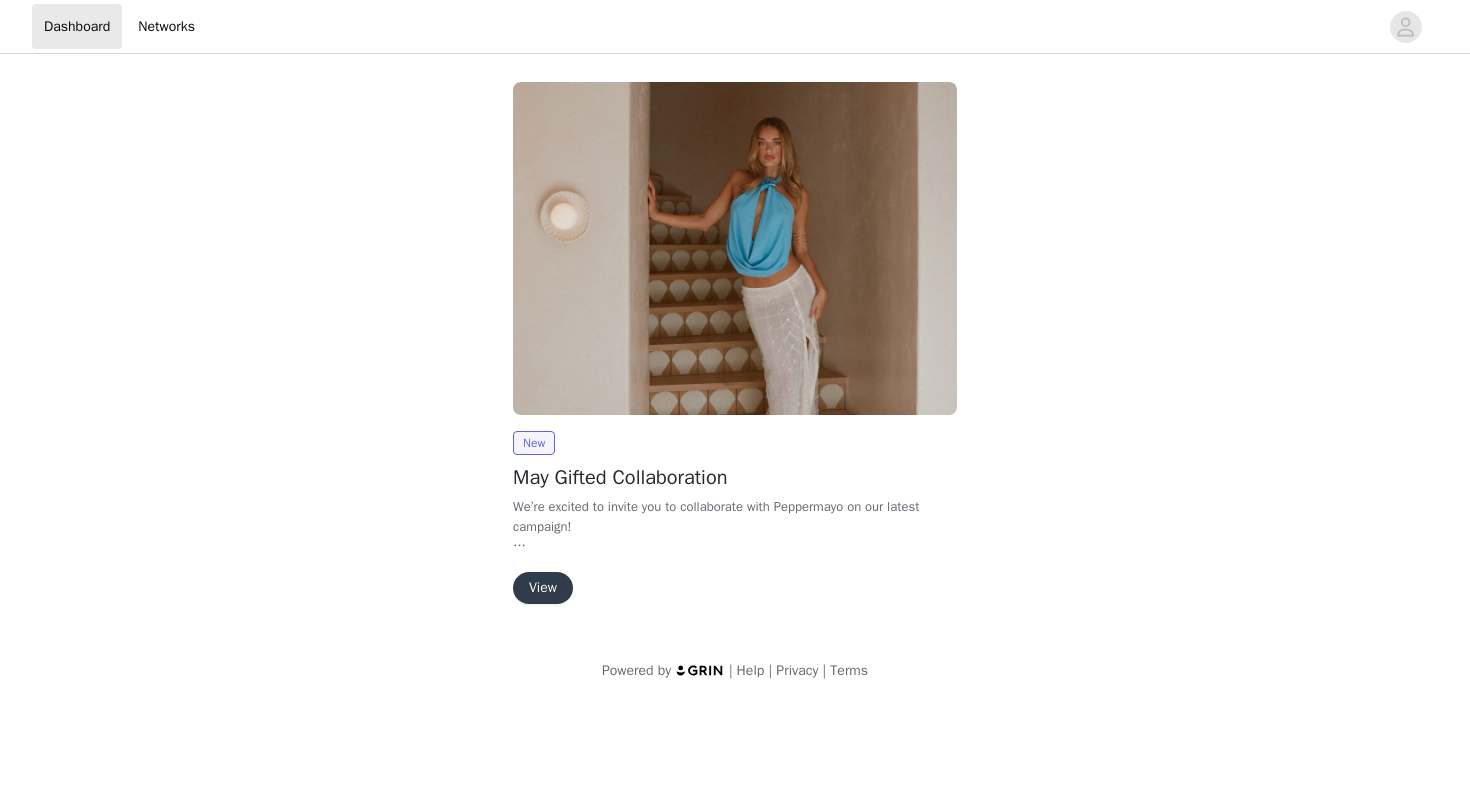 scroll, scrollTop: 0, scrollLeft: 0, axis: both 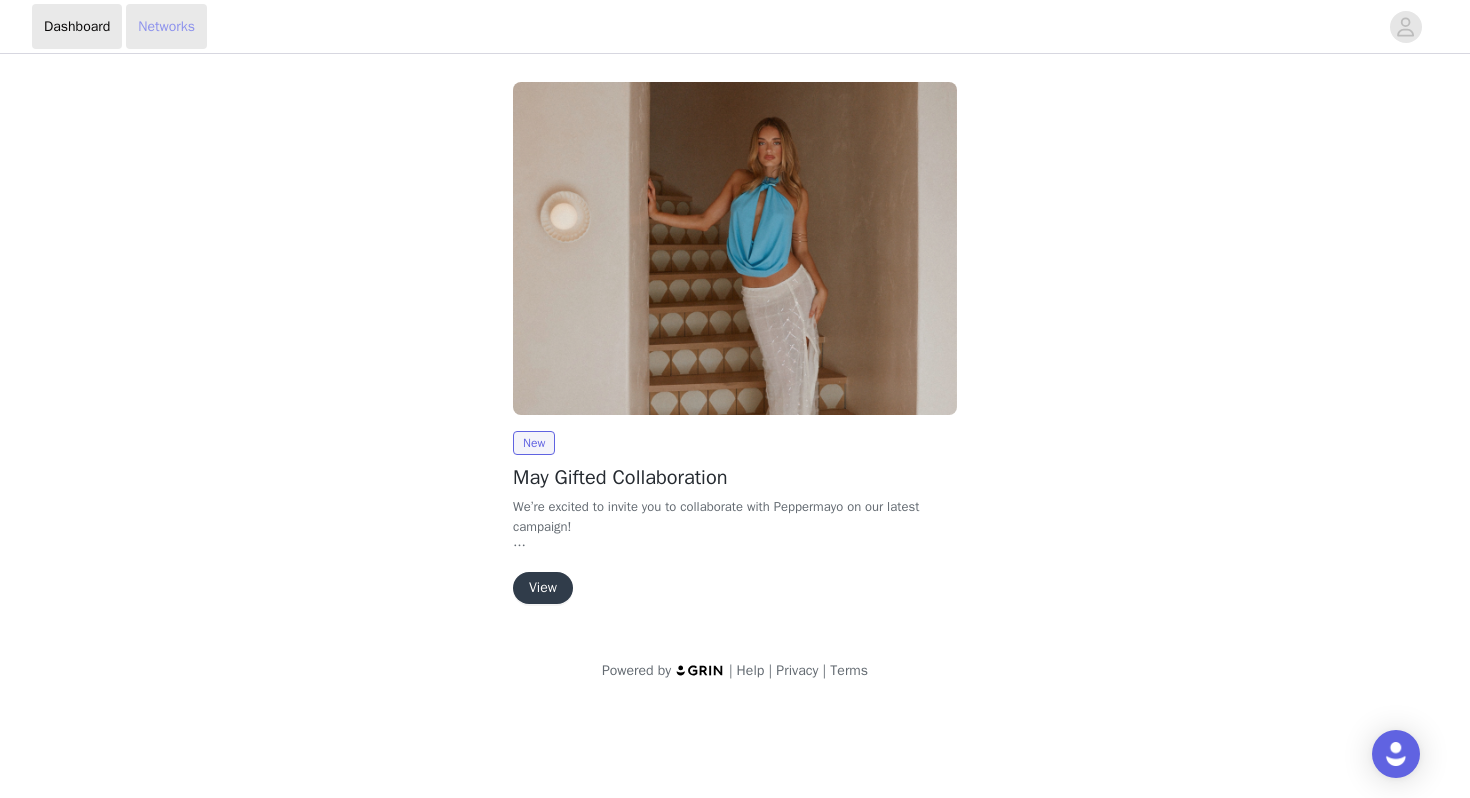 click on "Networks" at bounding box center [166, 26] 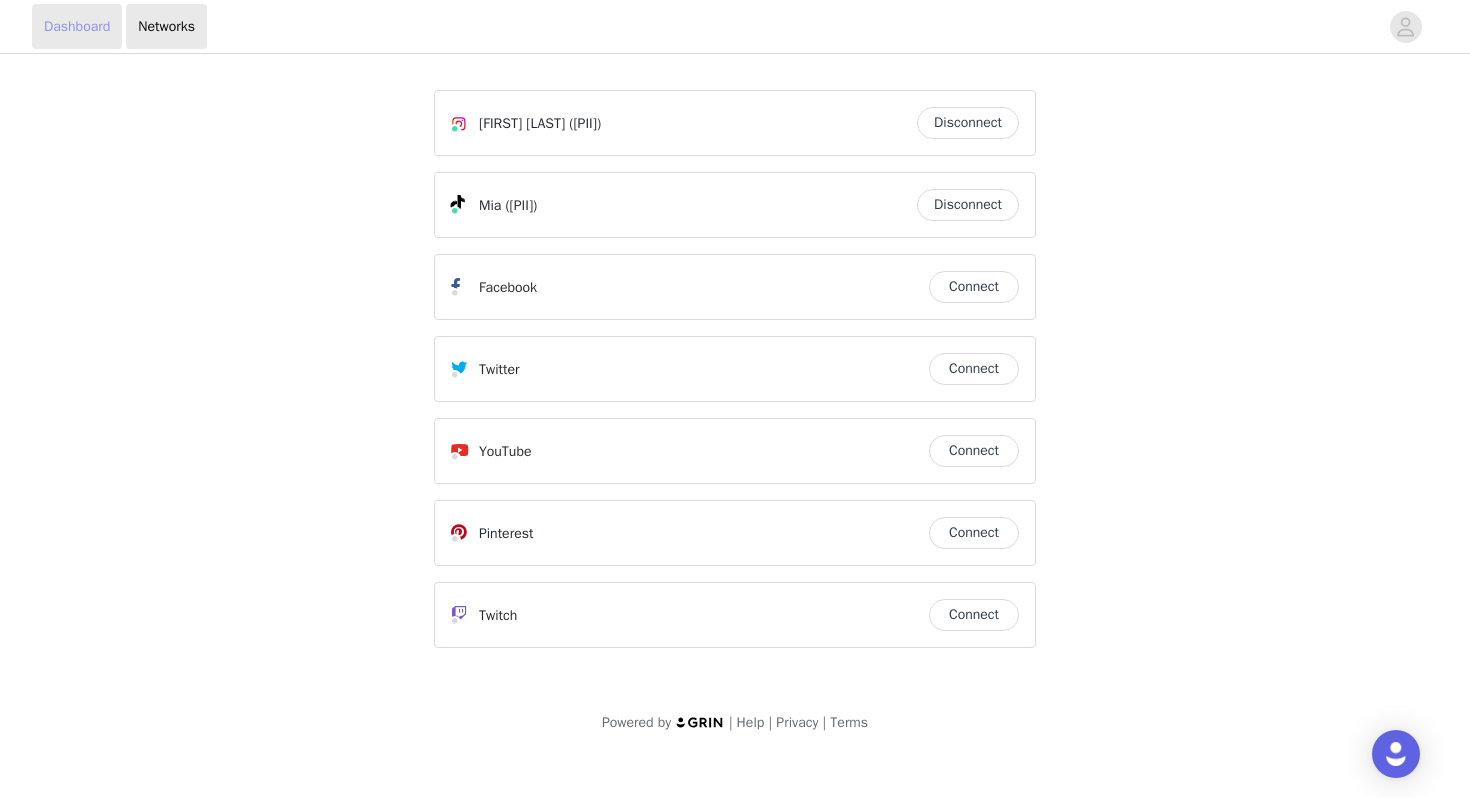 click on "Dashboard" at bounding box center [77, 26] 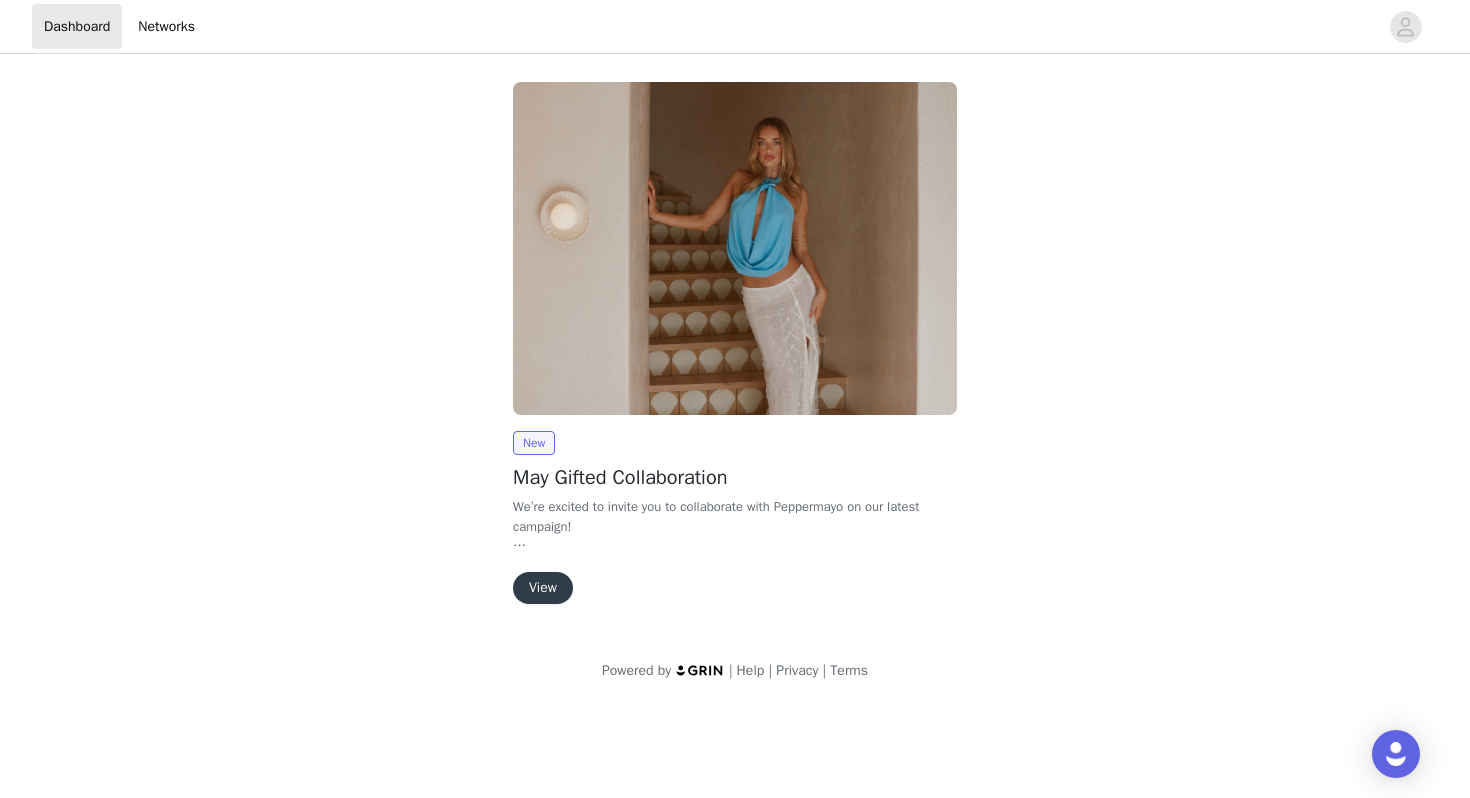 click on "View" at bounding box center [543, 588] 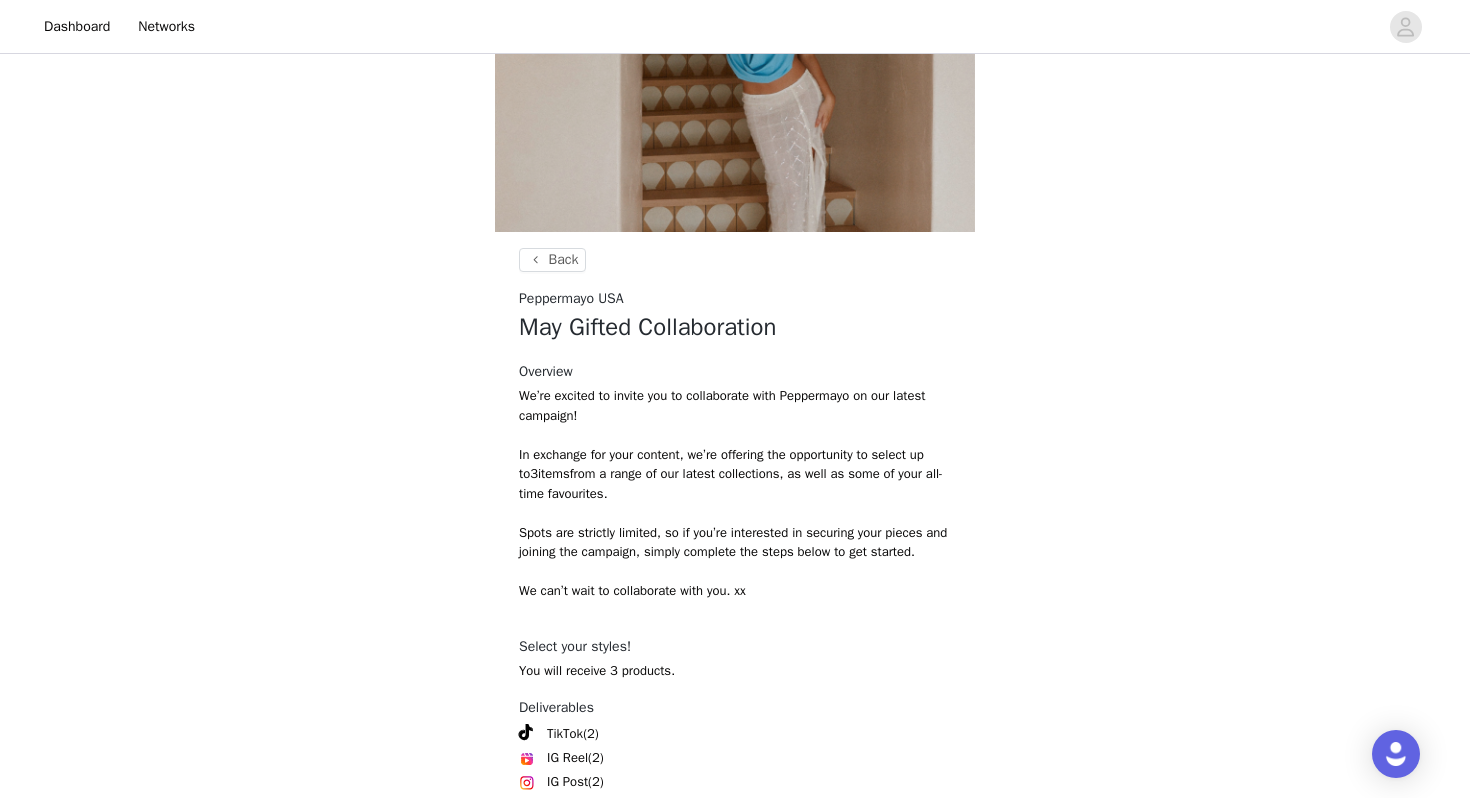 scroll, scrollTop: 180, scrollLeft: 0, axis: vertical 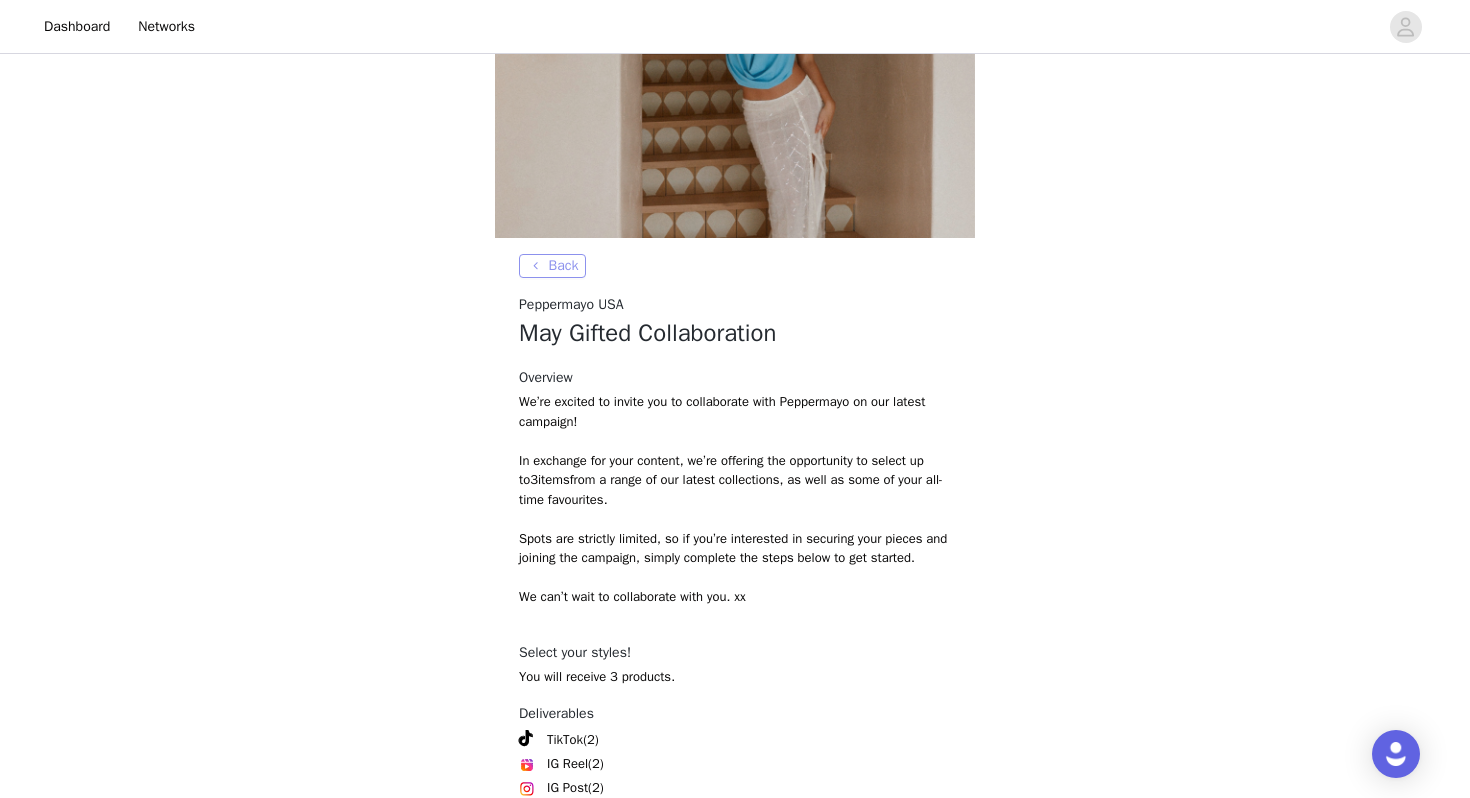 click on "Back" at bounding box center [552, 266] 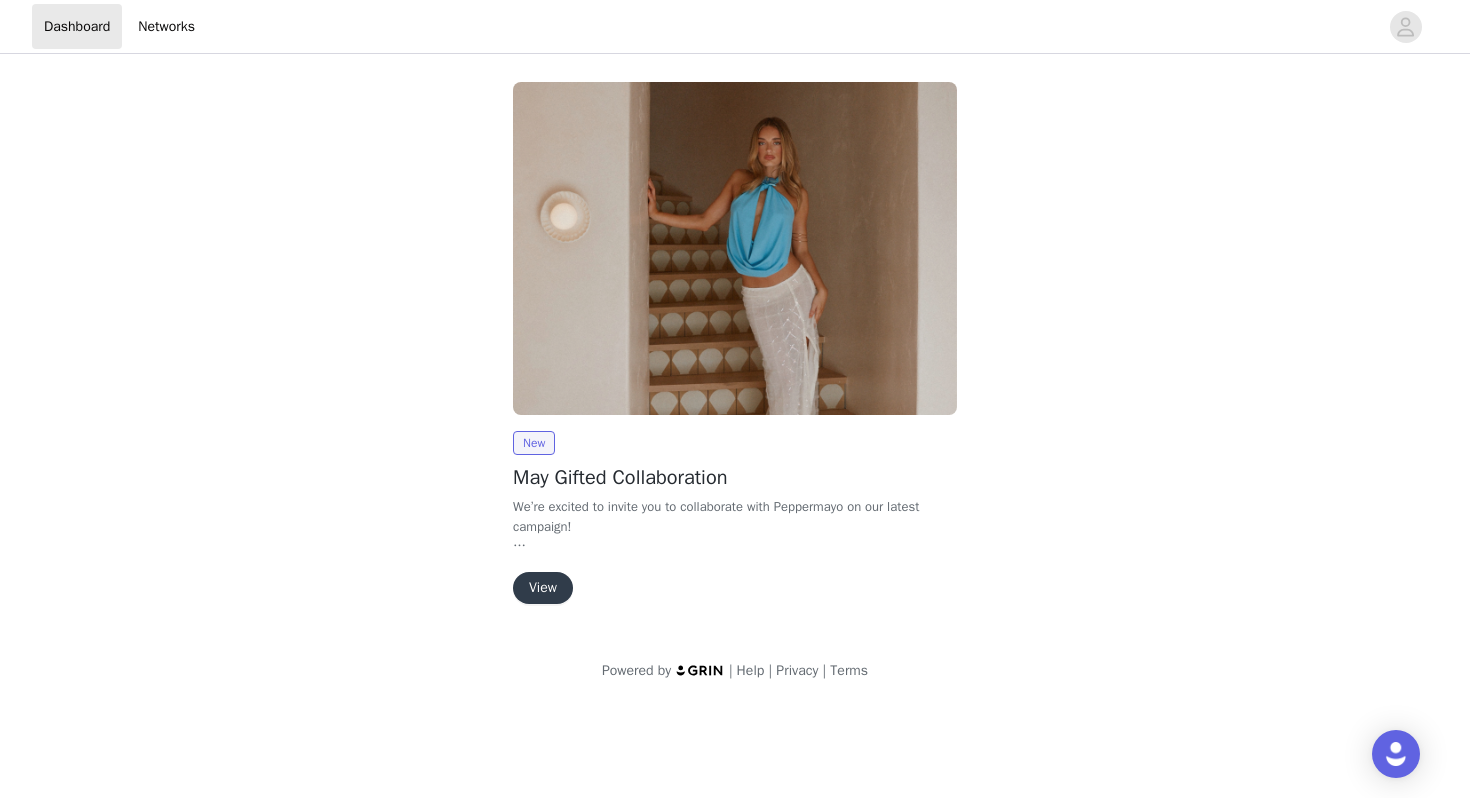 scroll, scrollTop: 0, scrollLeft: 0, axis: both 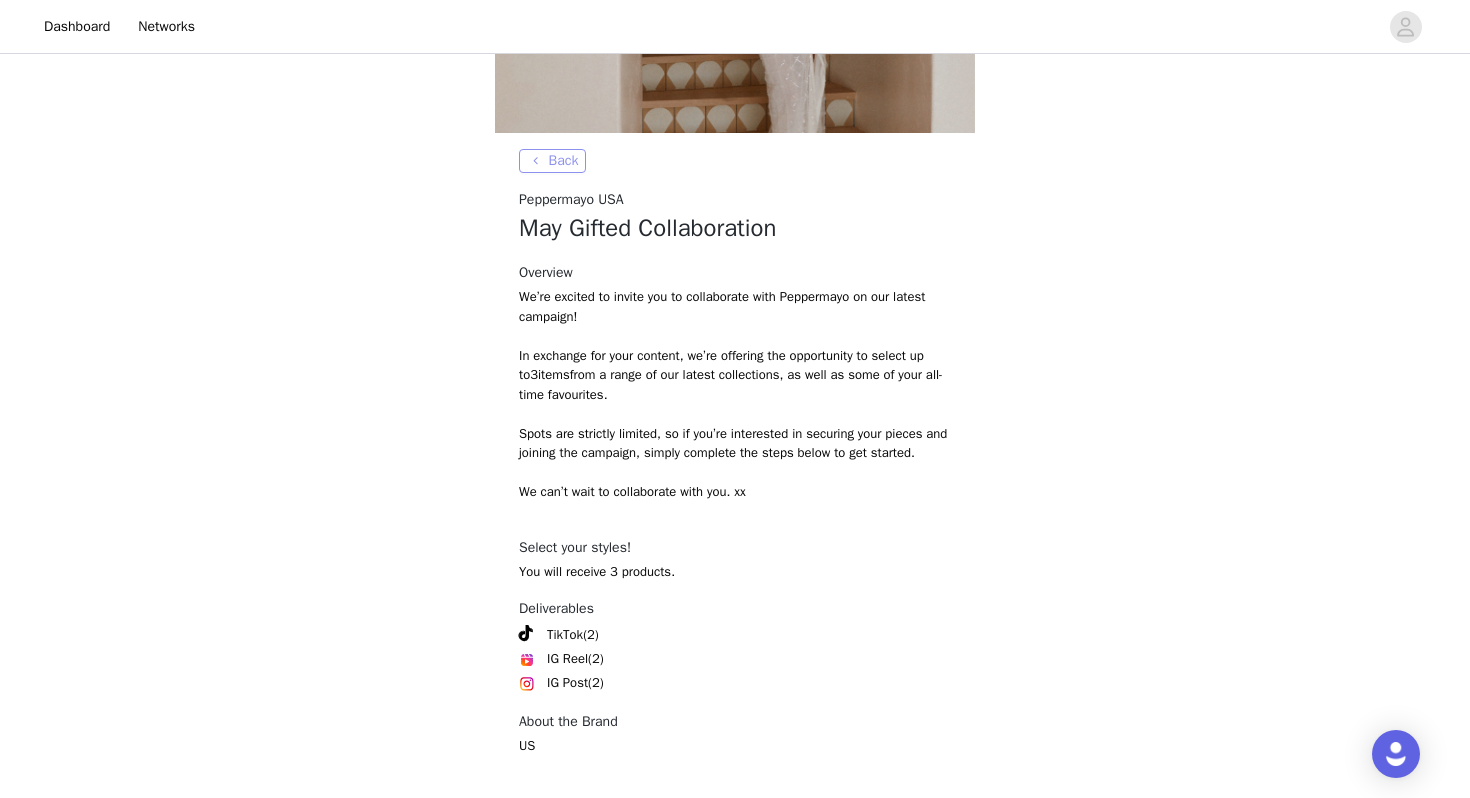 click on "Back" at bounding box center [552, 161] 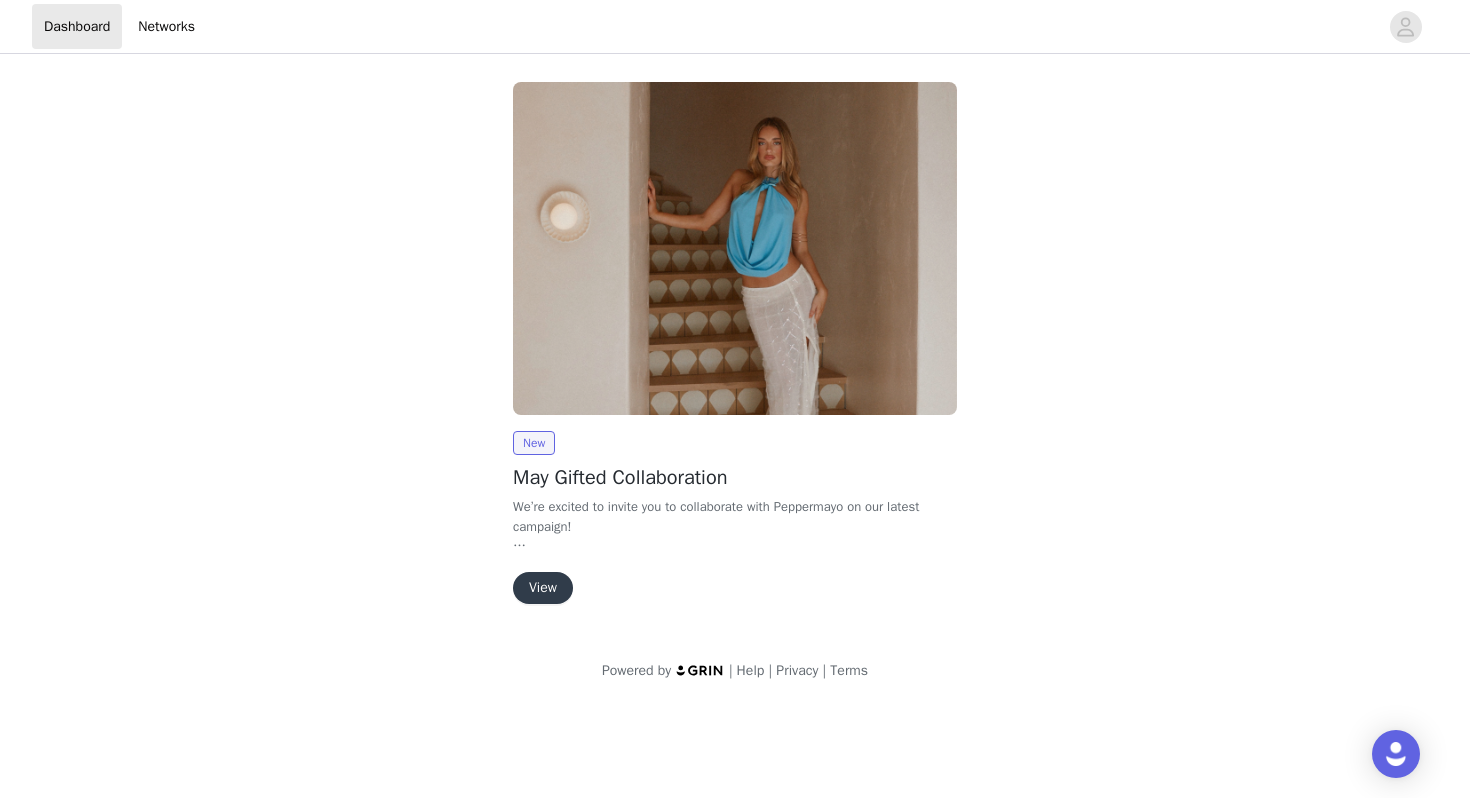 scroll, scrollTop: 0, scrollLeft: 0, axis: both 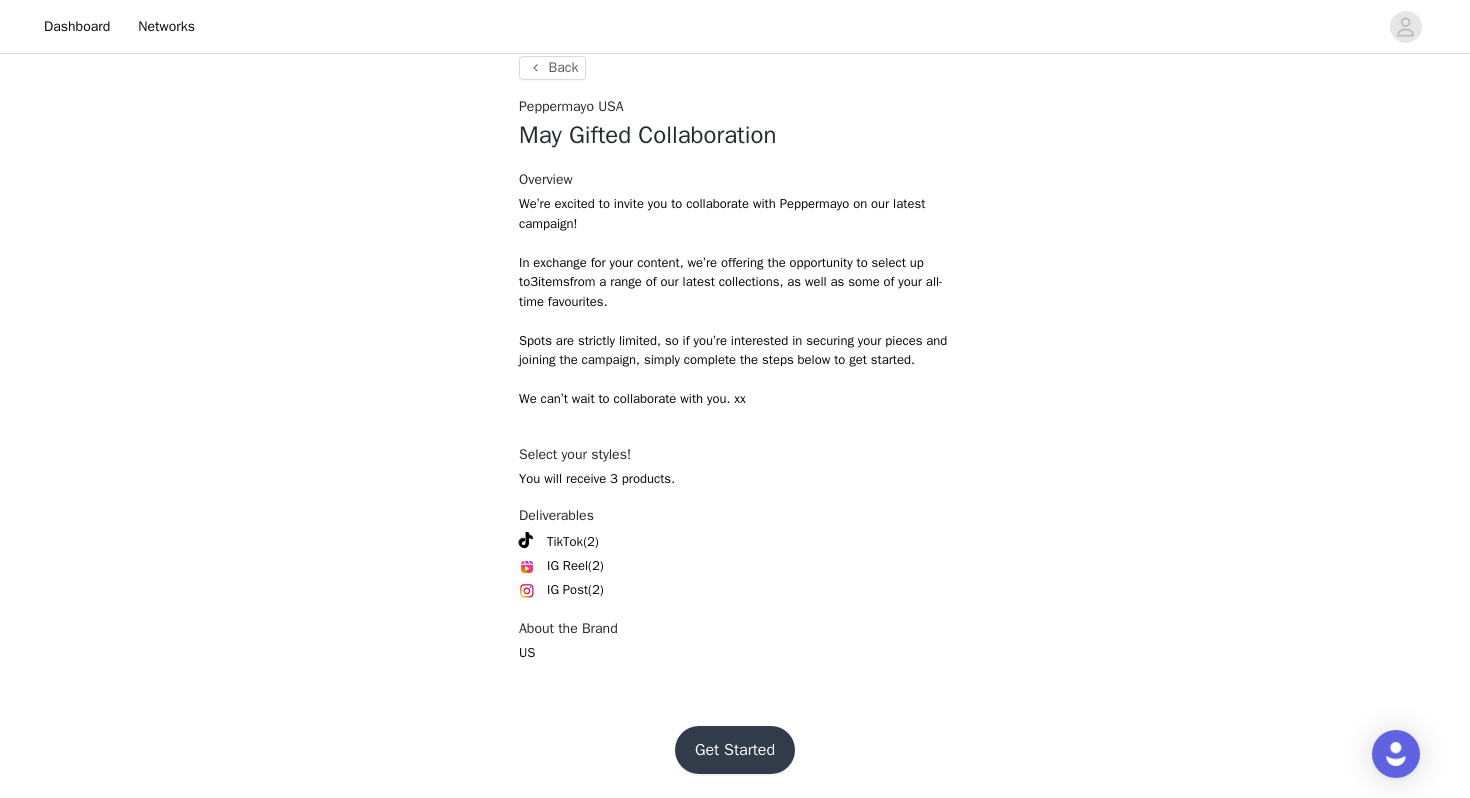 click on "Get Started" at bounding box center (735, 750) 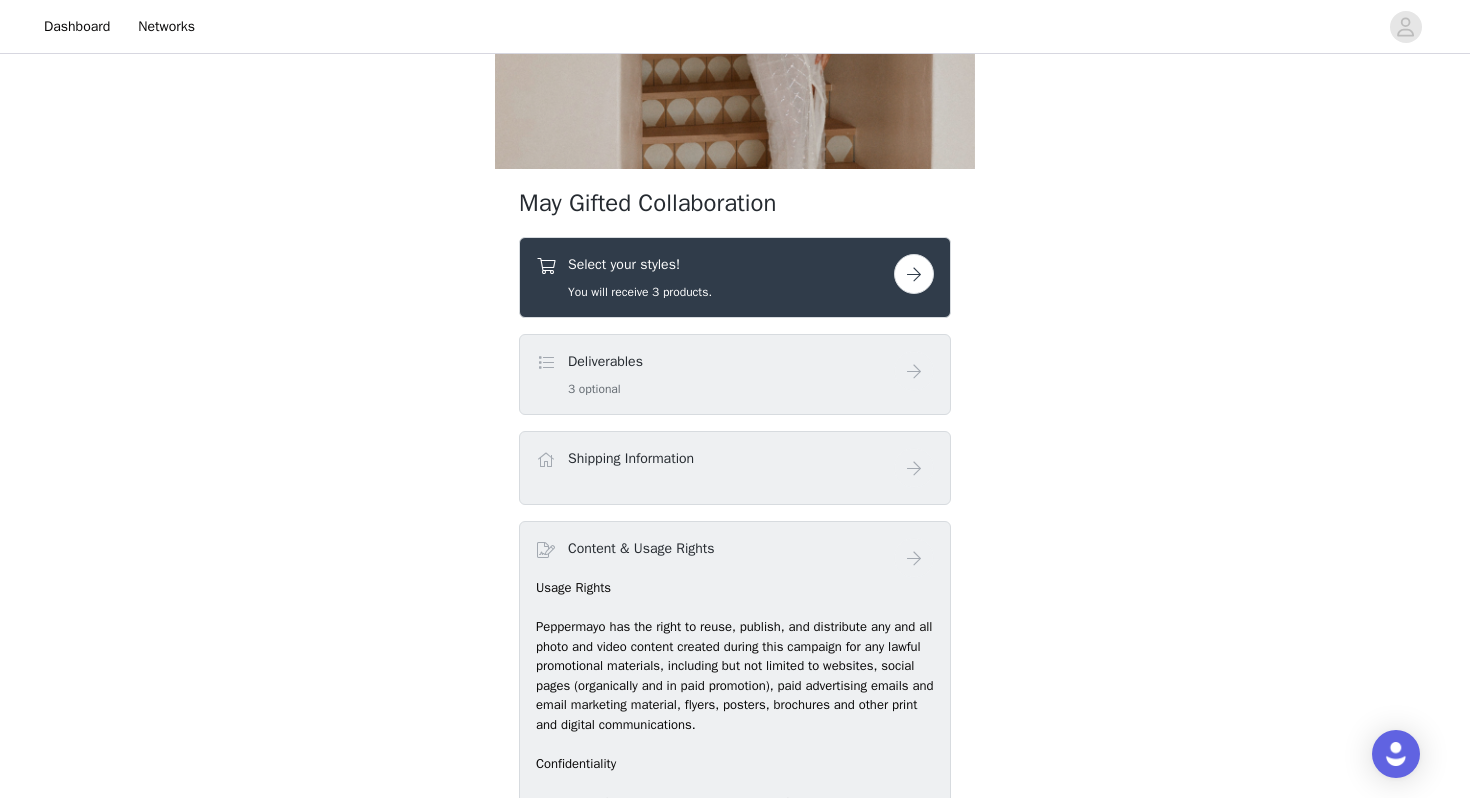 scroll, scrollTop: 246, scrollLeft: 0, axis: vertical 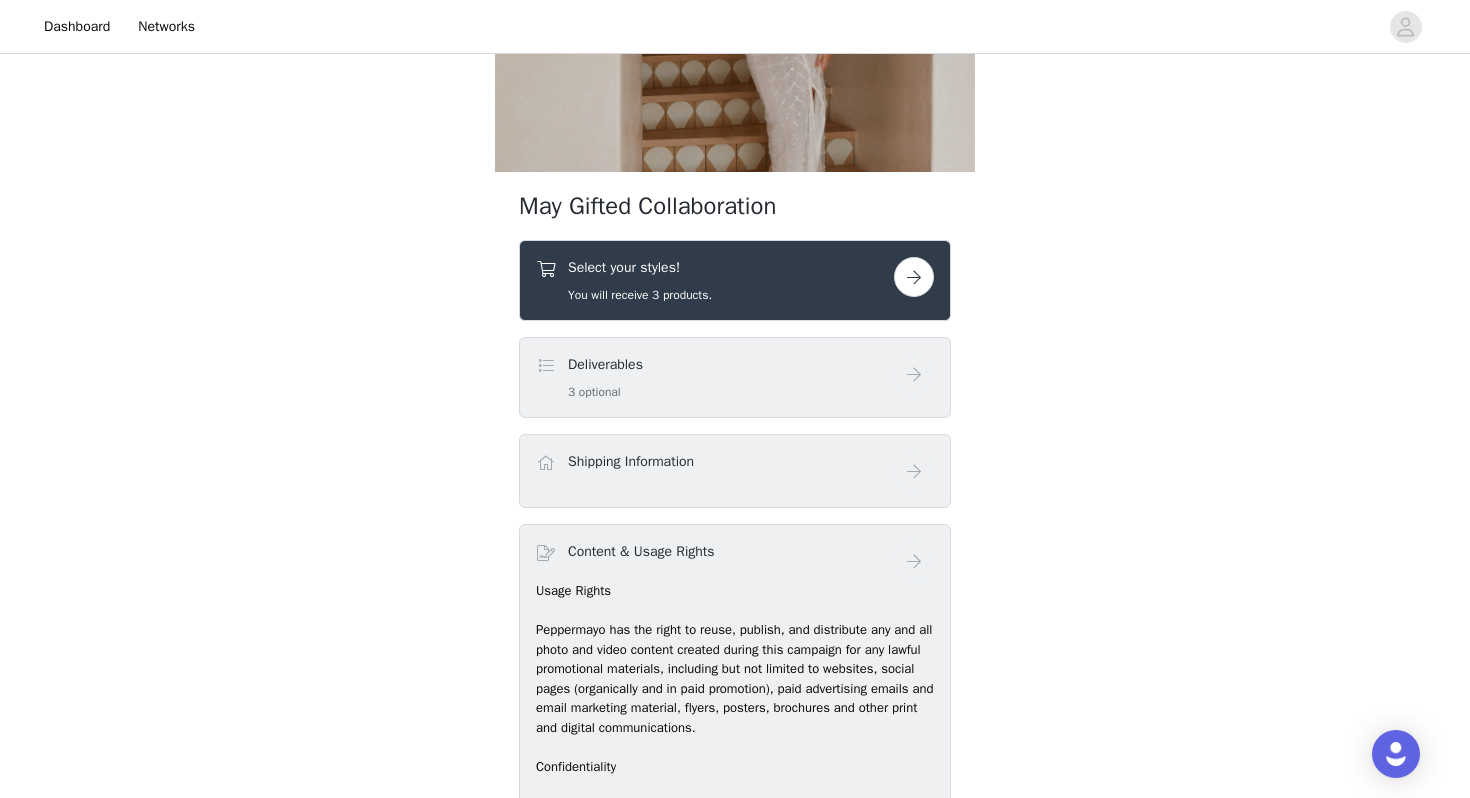 click on "Select your styles!   You will receive 3 products." at bounding box center (715, 280) 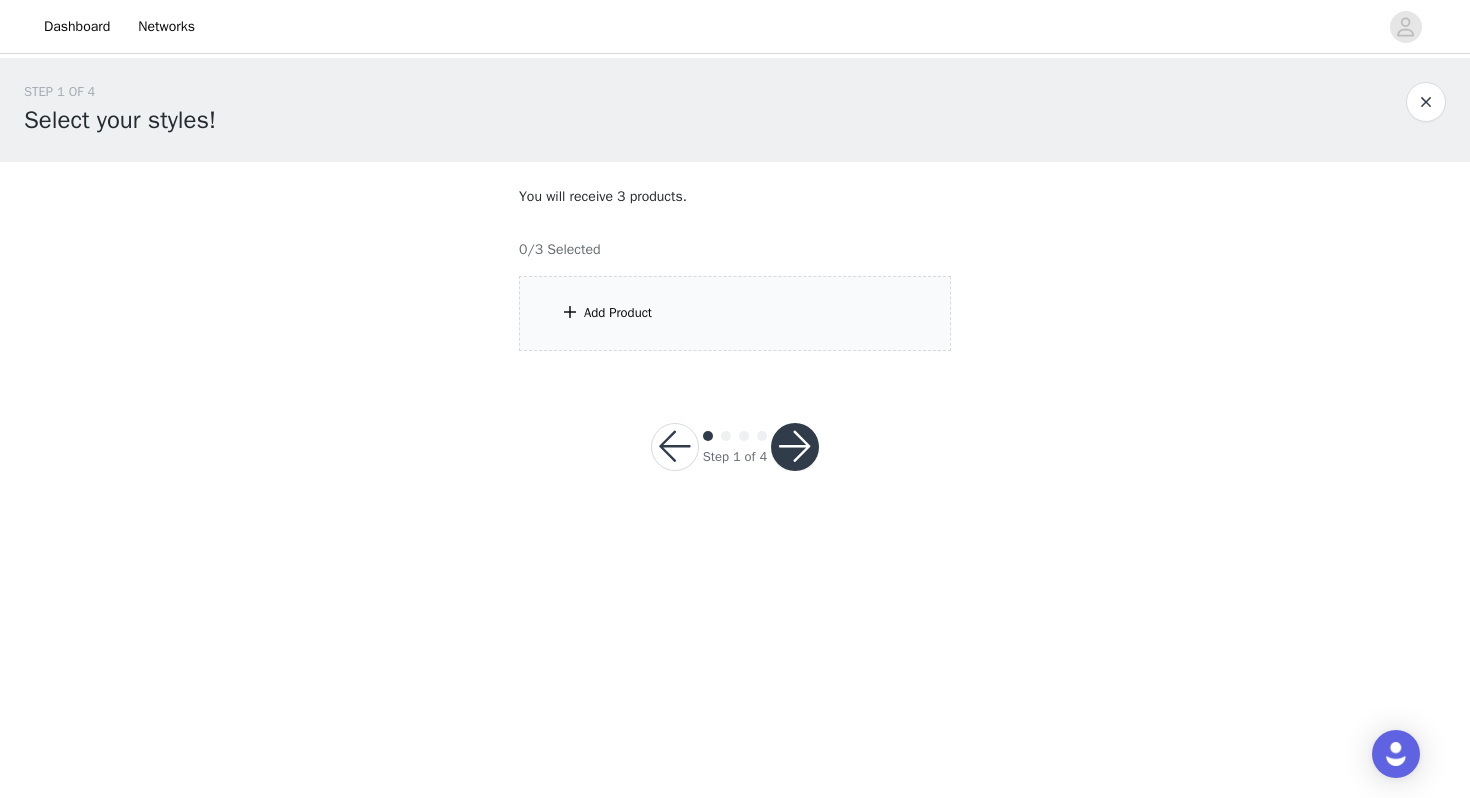click on "Add Product" at bounding box center [735, 313] 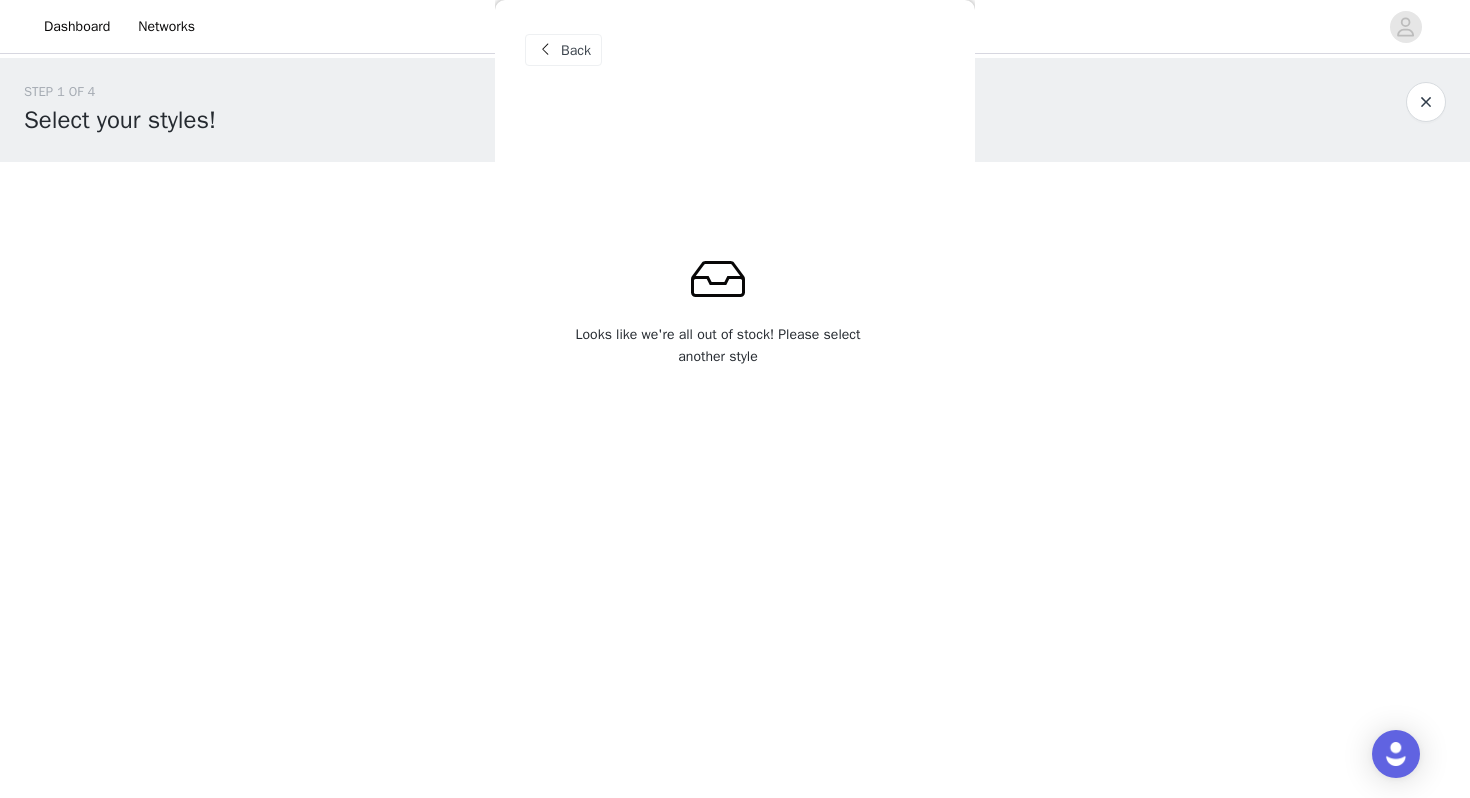 click on "Back" at bounding box center (576, 50) 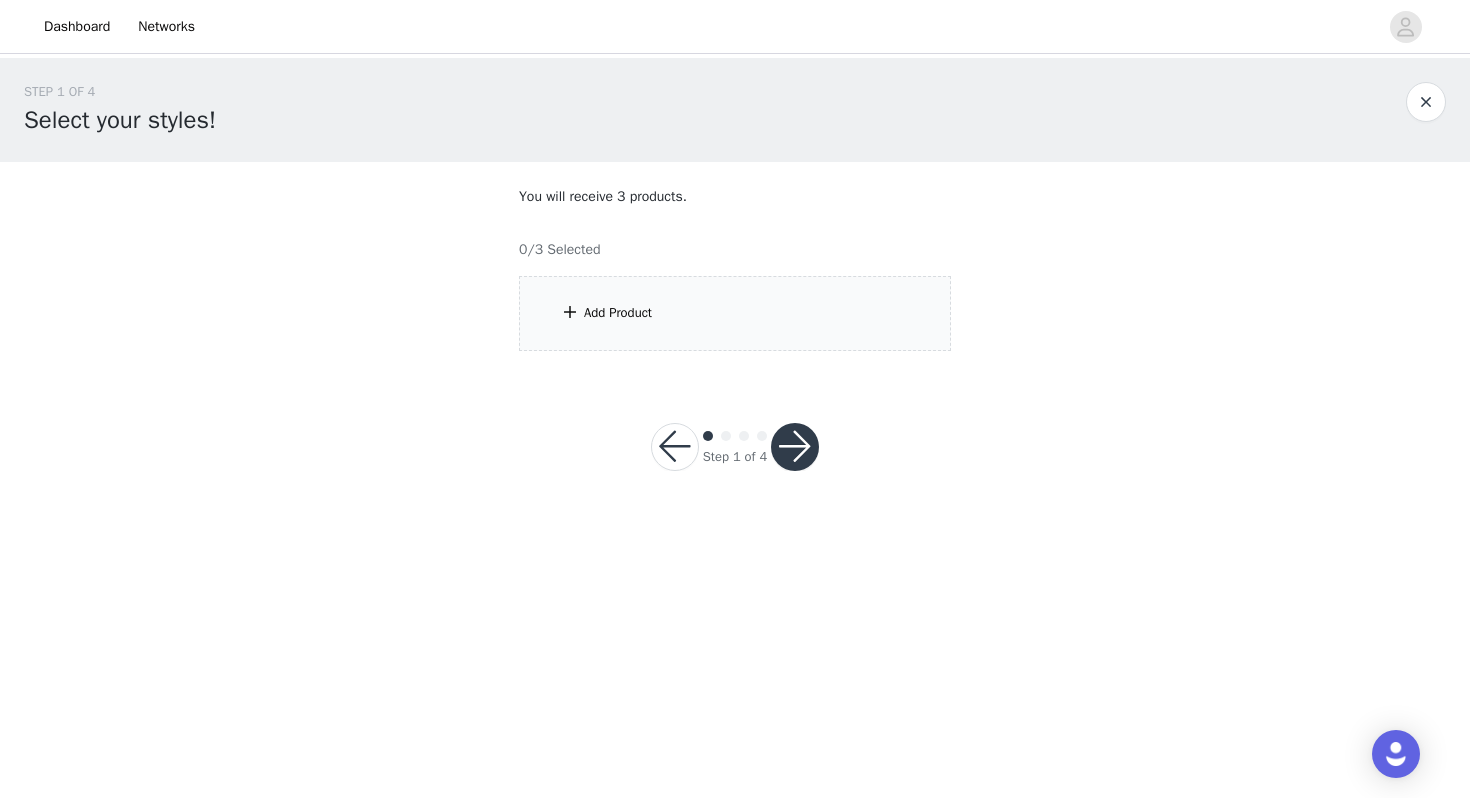 click at bounding box center [570, 312] 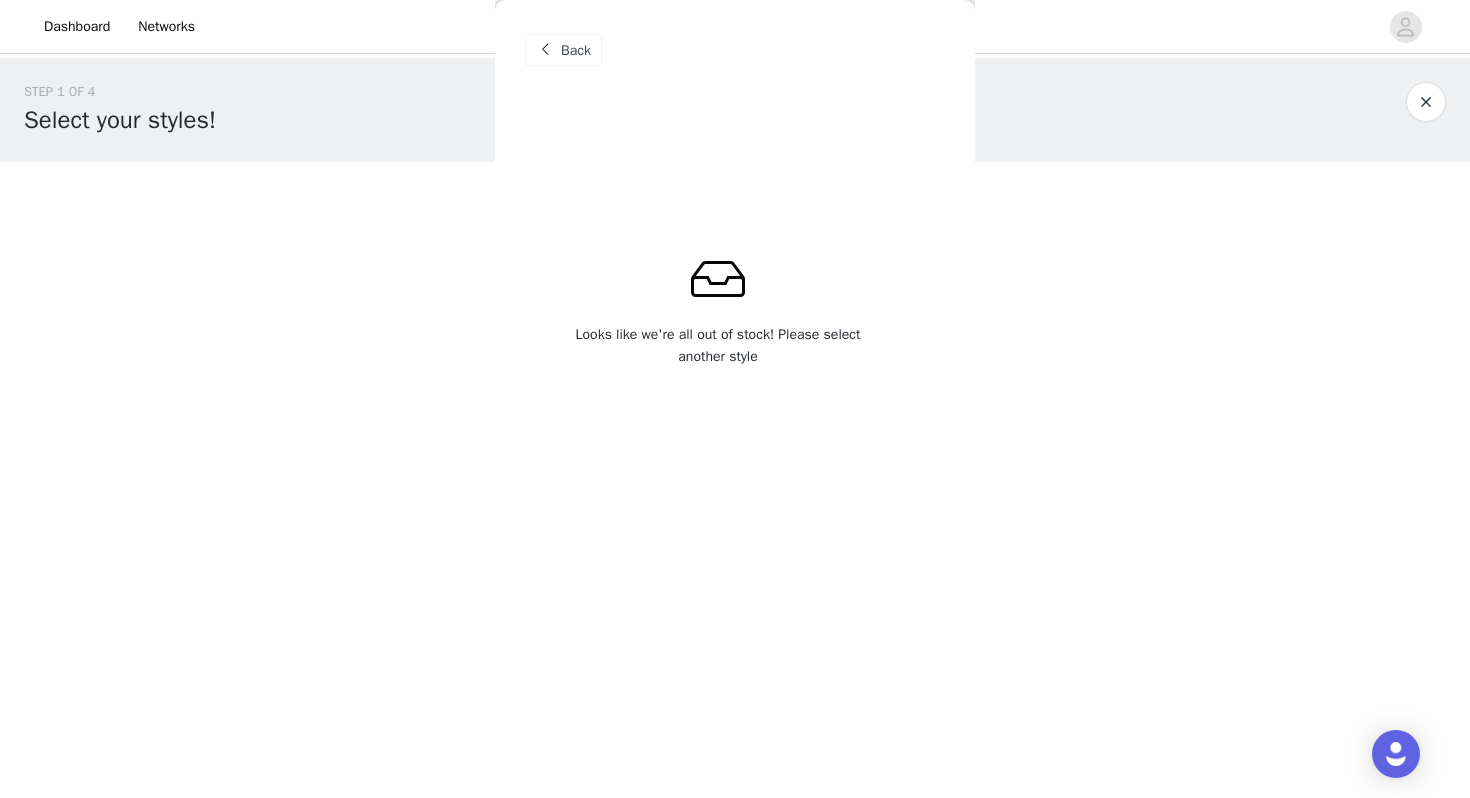 click on "Back" at bounding box center [563, 50] 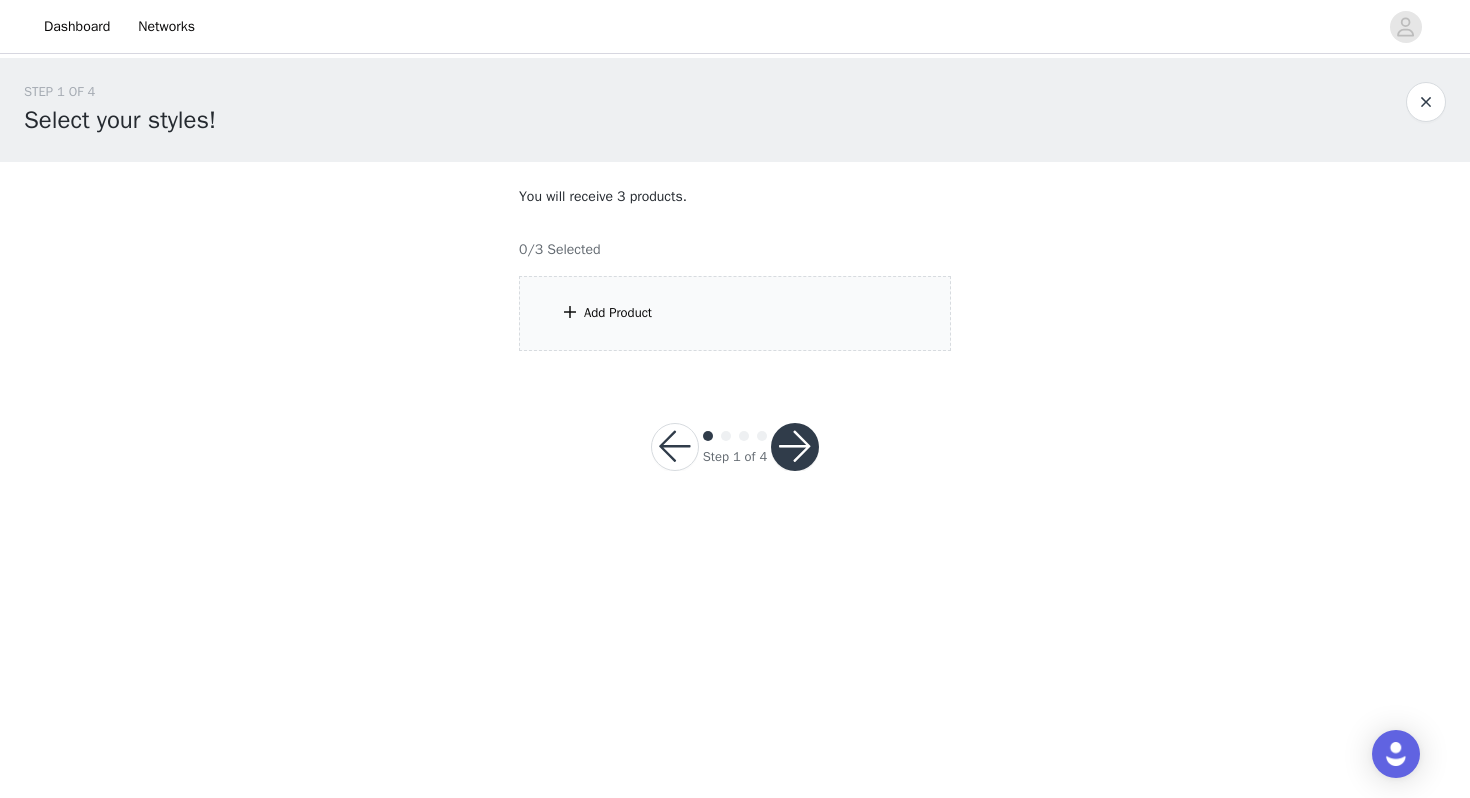 click at bounding box center (675, 447) 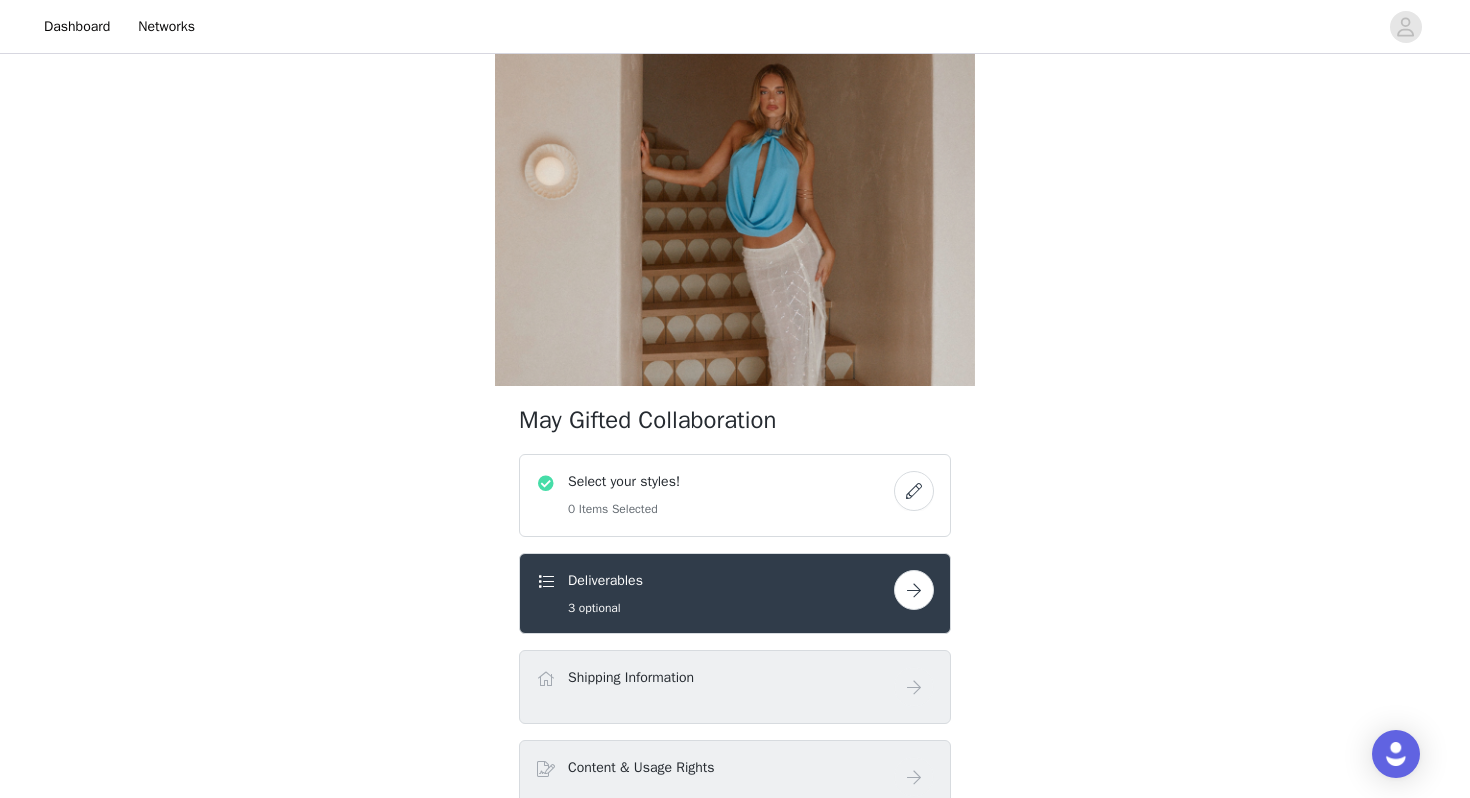 scroll, scrollTop: 0, scrollLeft: 0, axis: both 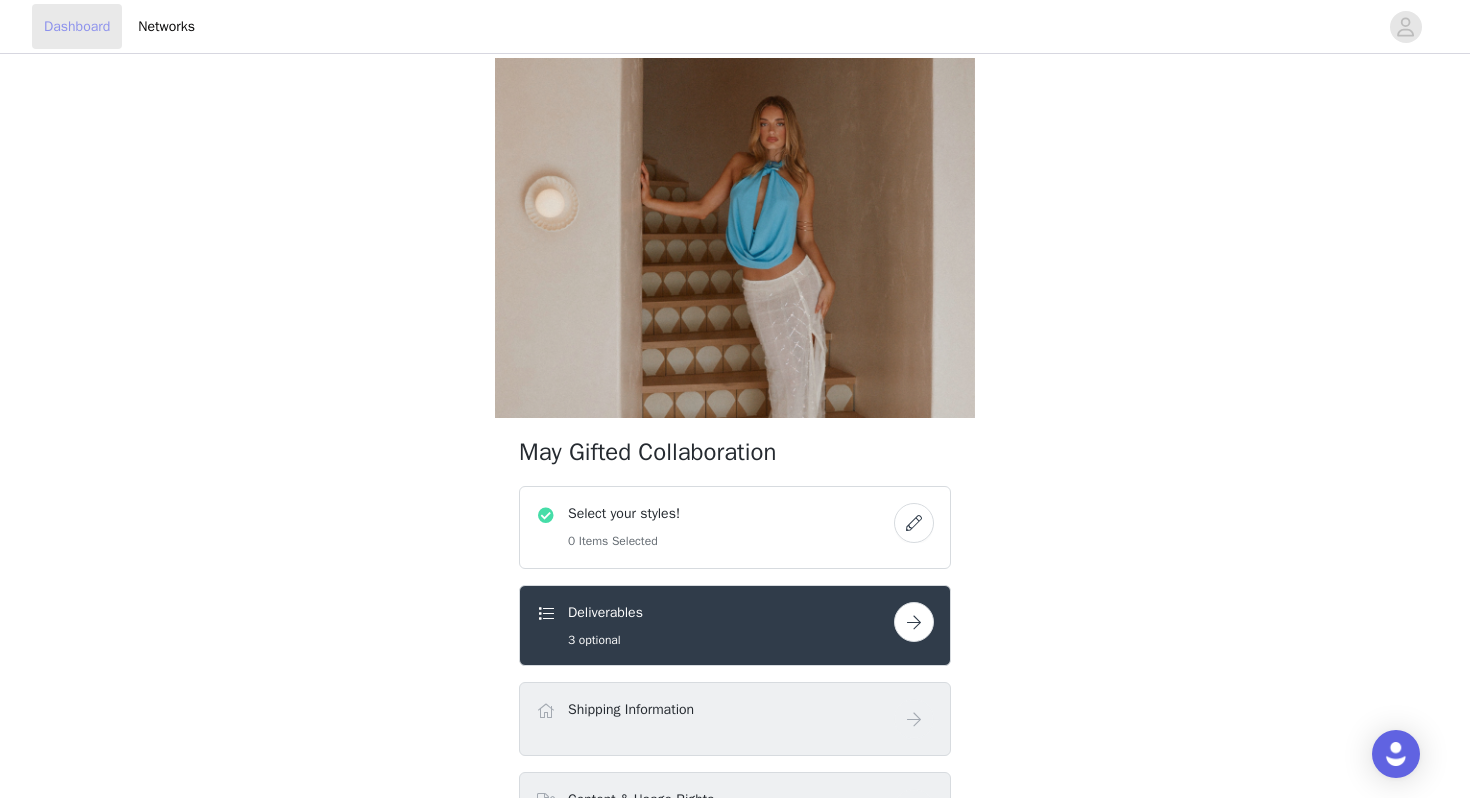 click on "Dashboard" at bounding box center [77, 26] 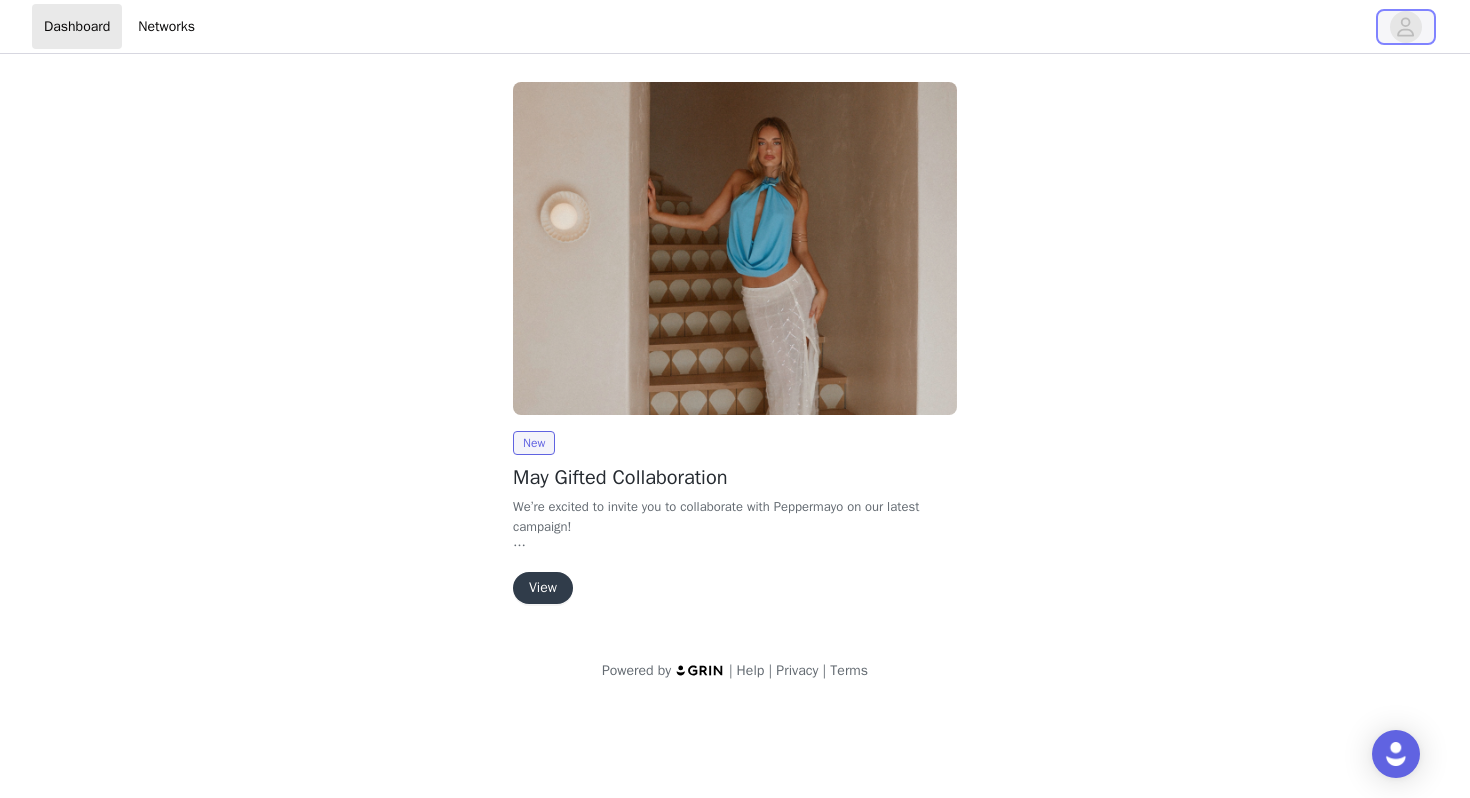 click 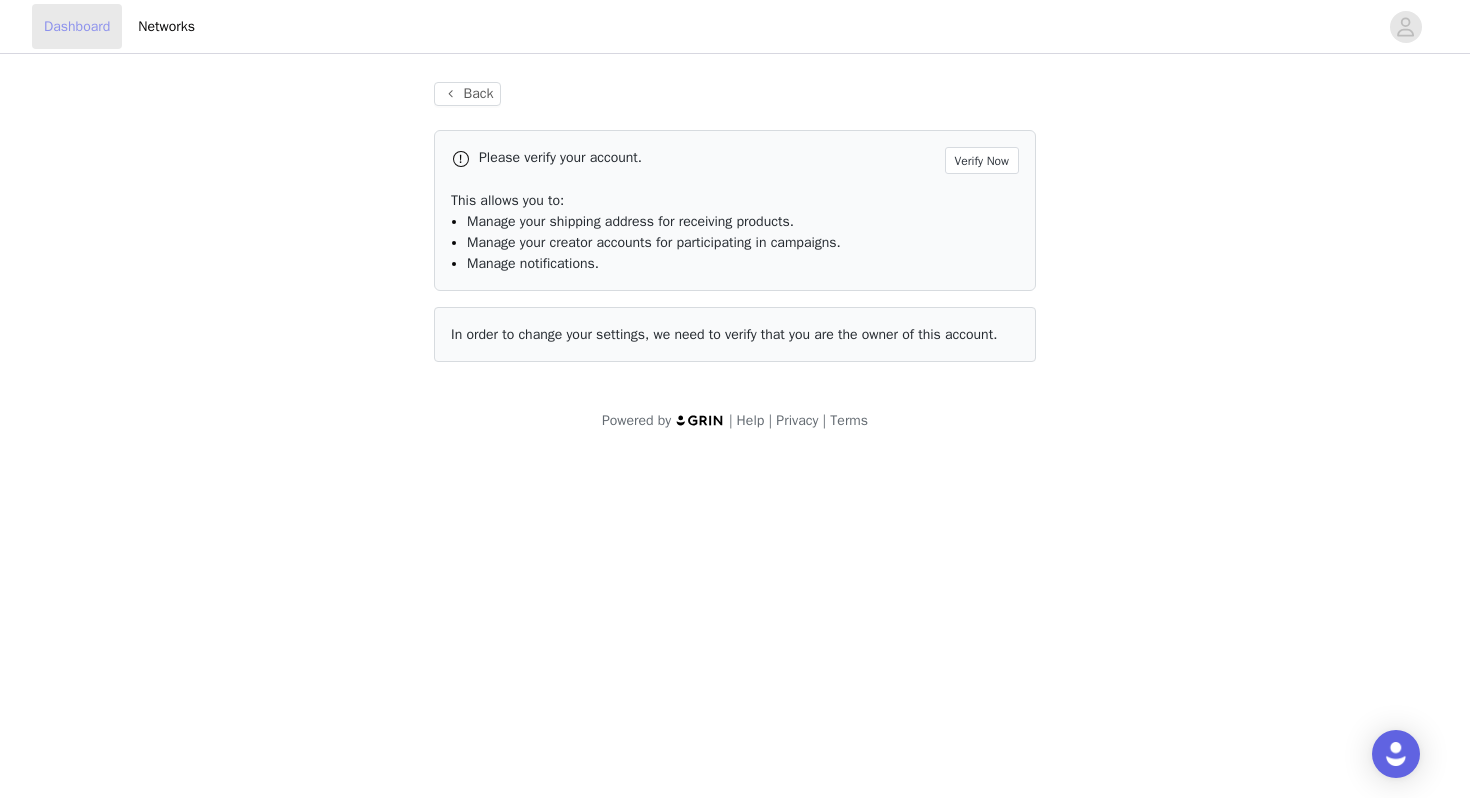 click on "Dashboard" at bounding box center [77, 26] 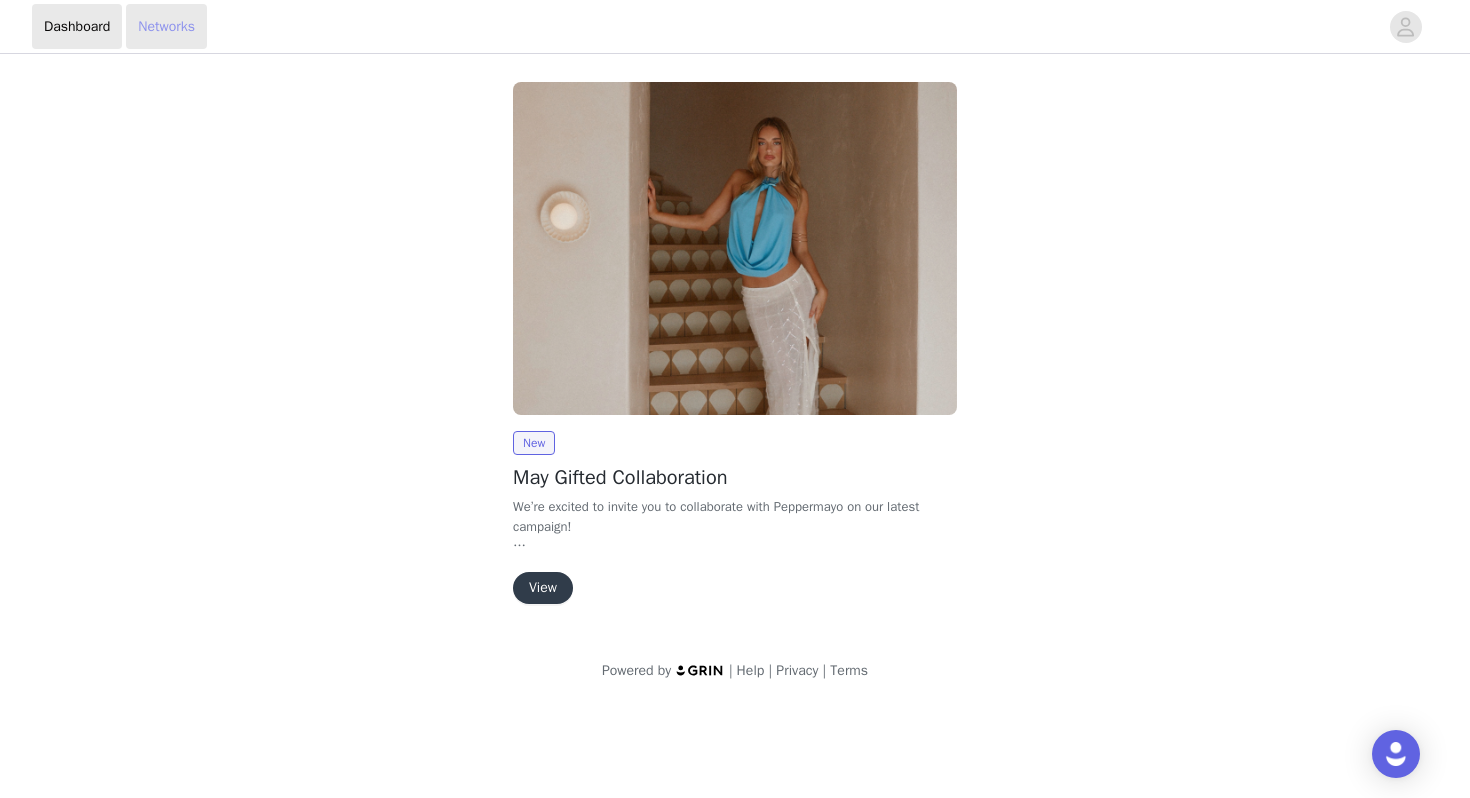 click on "Networks" at bounding box center [166, 26] 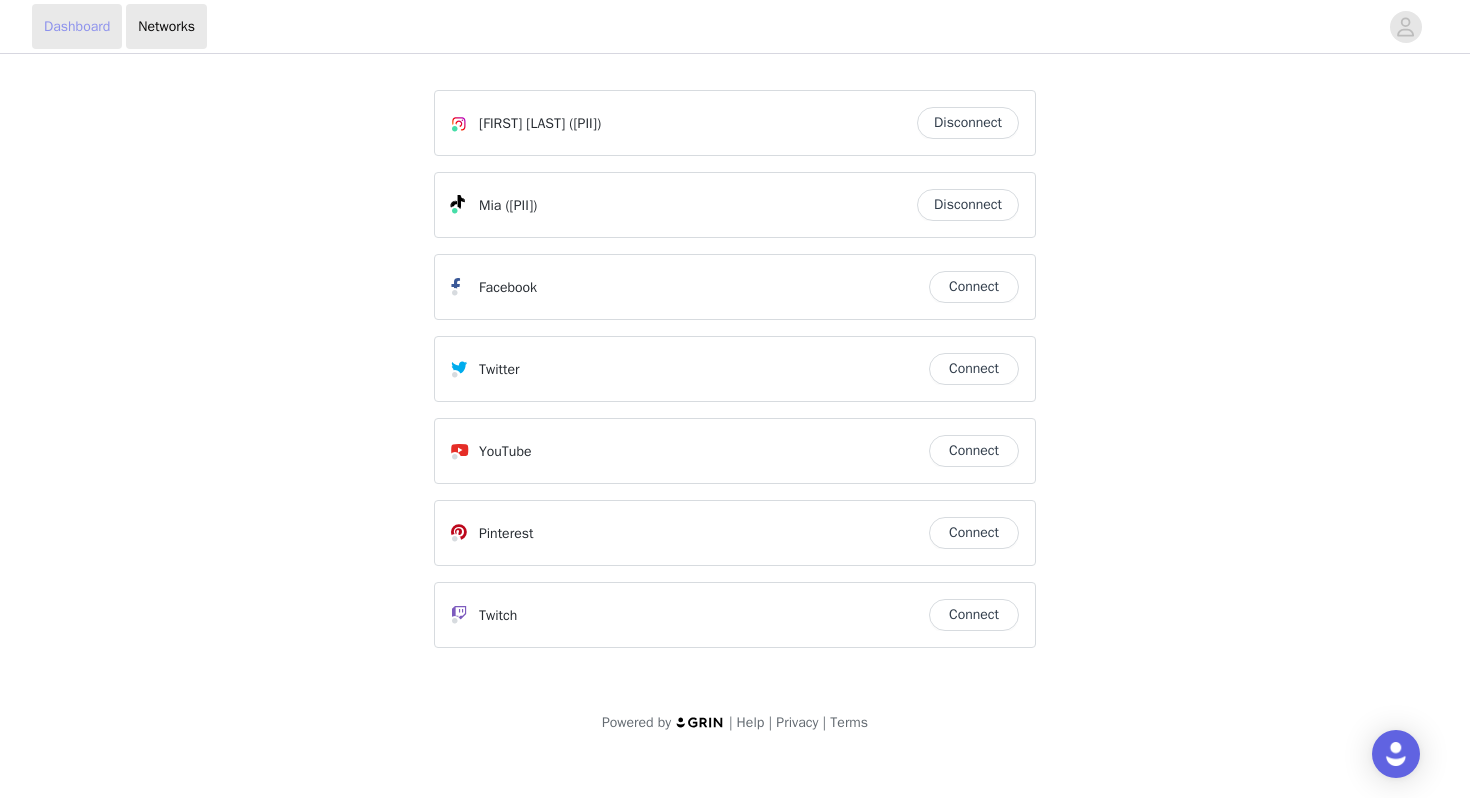 click on "Dashboard" at bounding box center (77, 26) 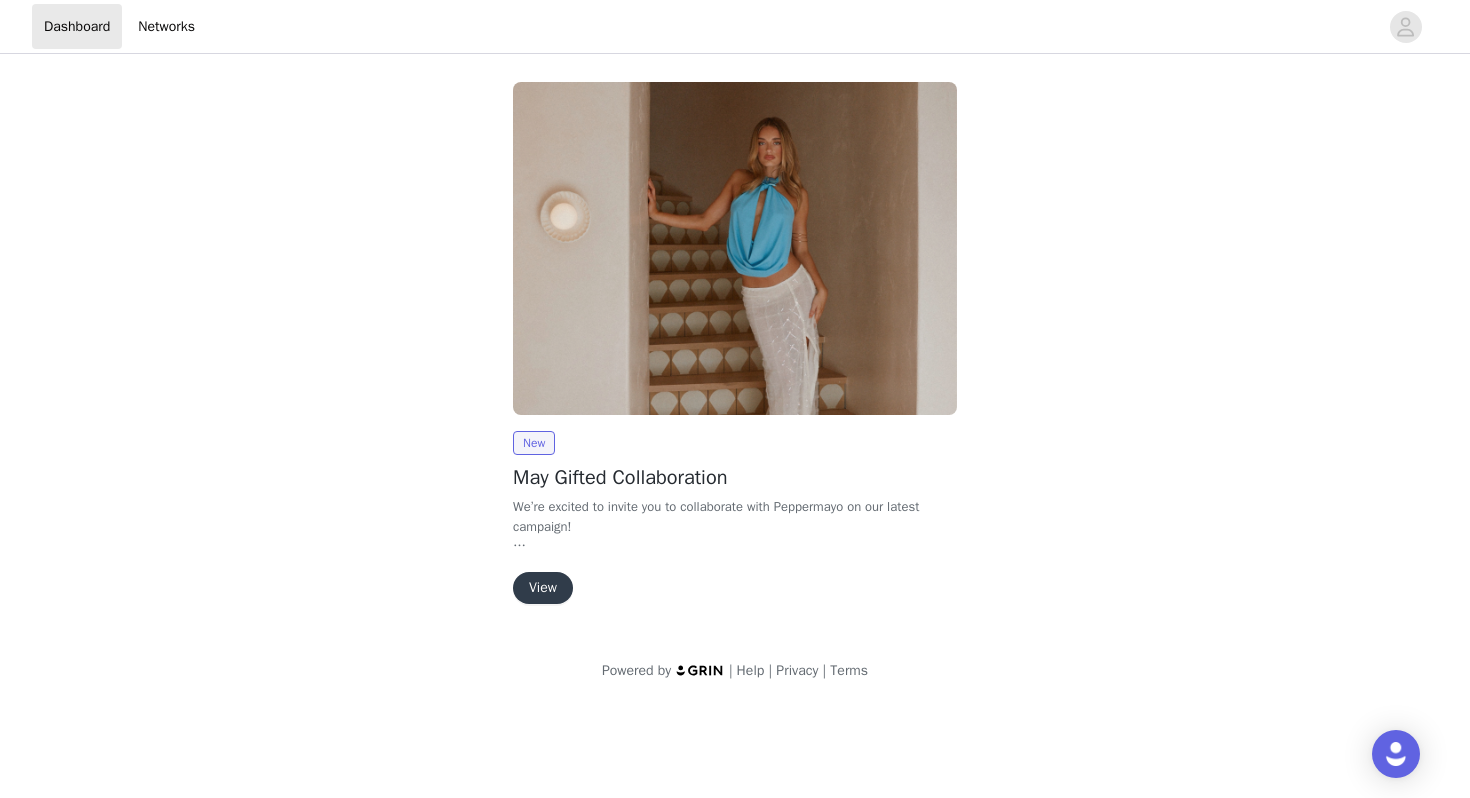 click on "View" at bounding box center (543, 588) 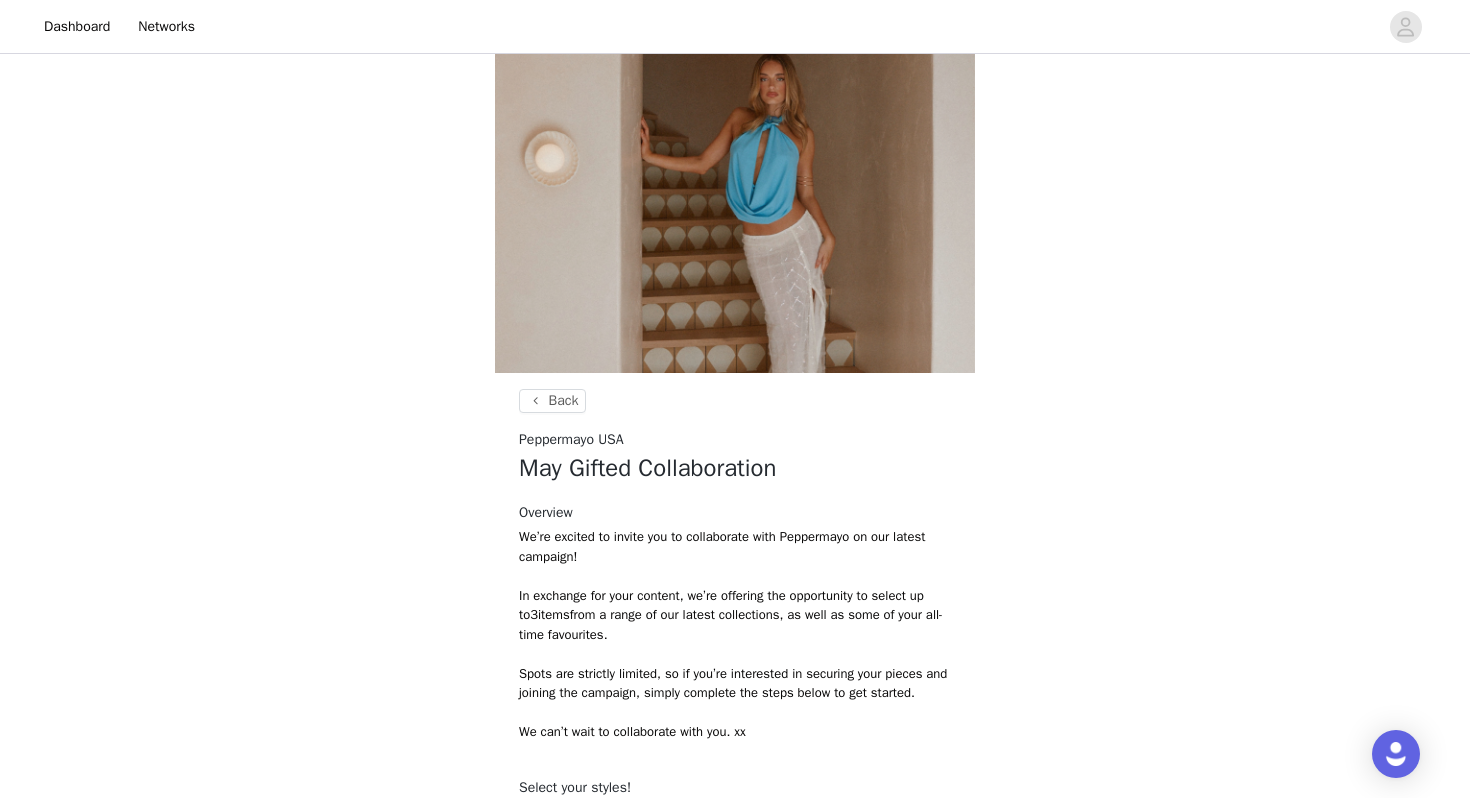 scroll, scrollTop: 0, scrollLeft: 0, axis: both 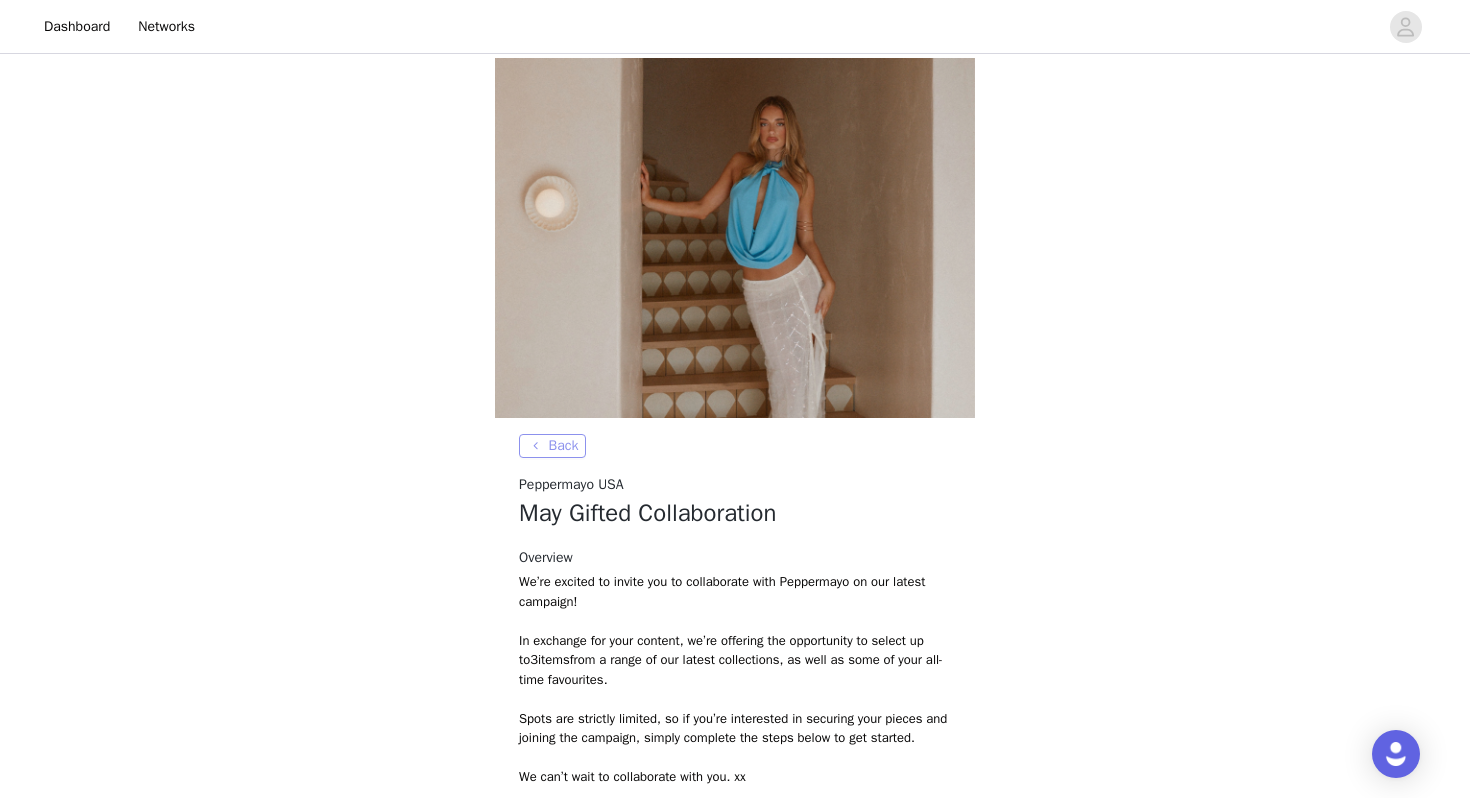 click on "Back" at bounding box center [552, 446] 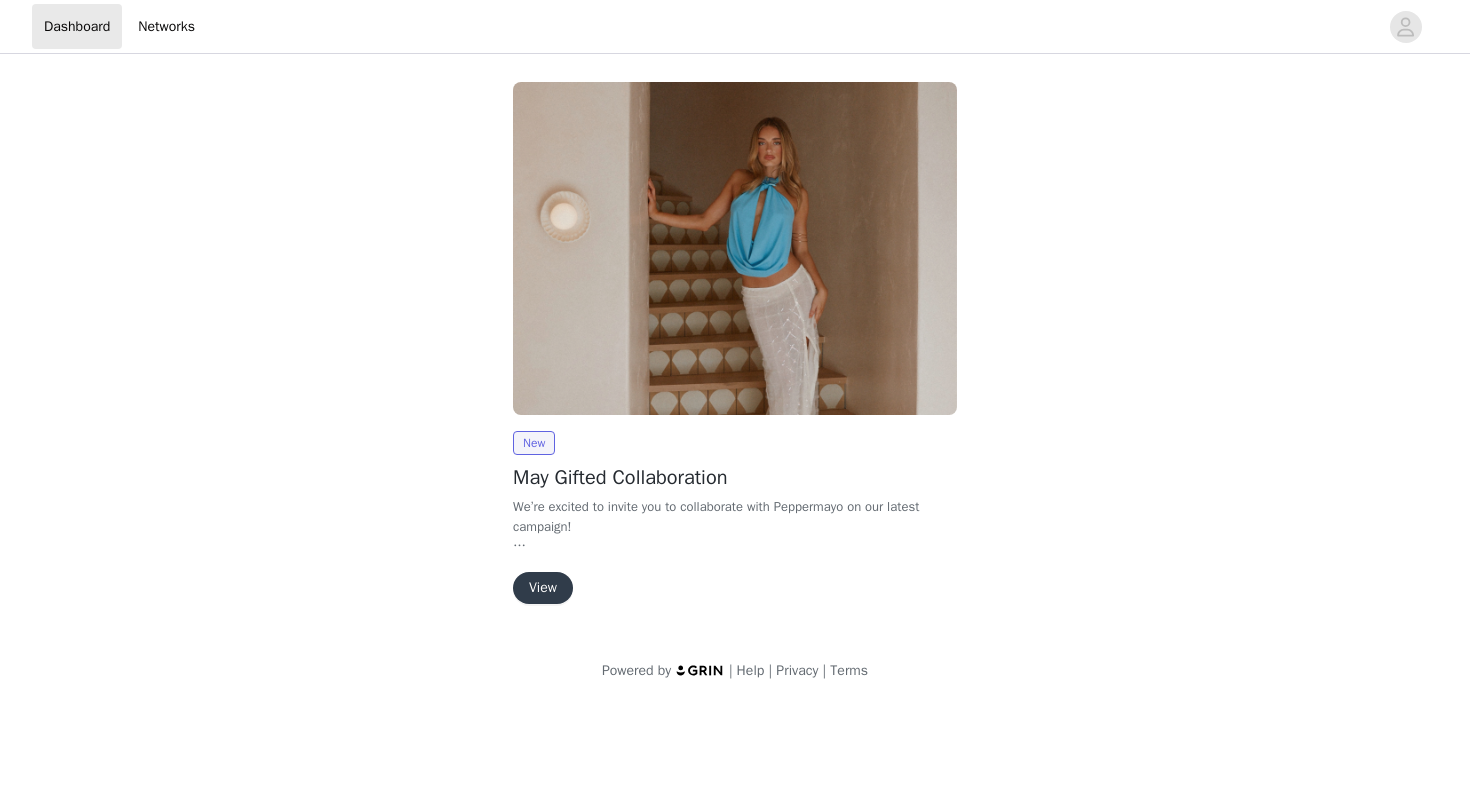 scroll, scrollTop: 0, scrollLeft: 0, axis: both 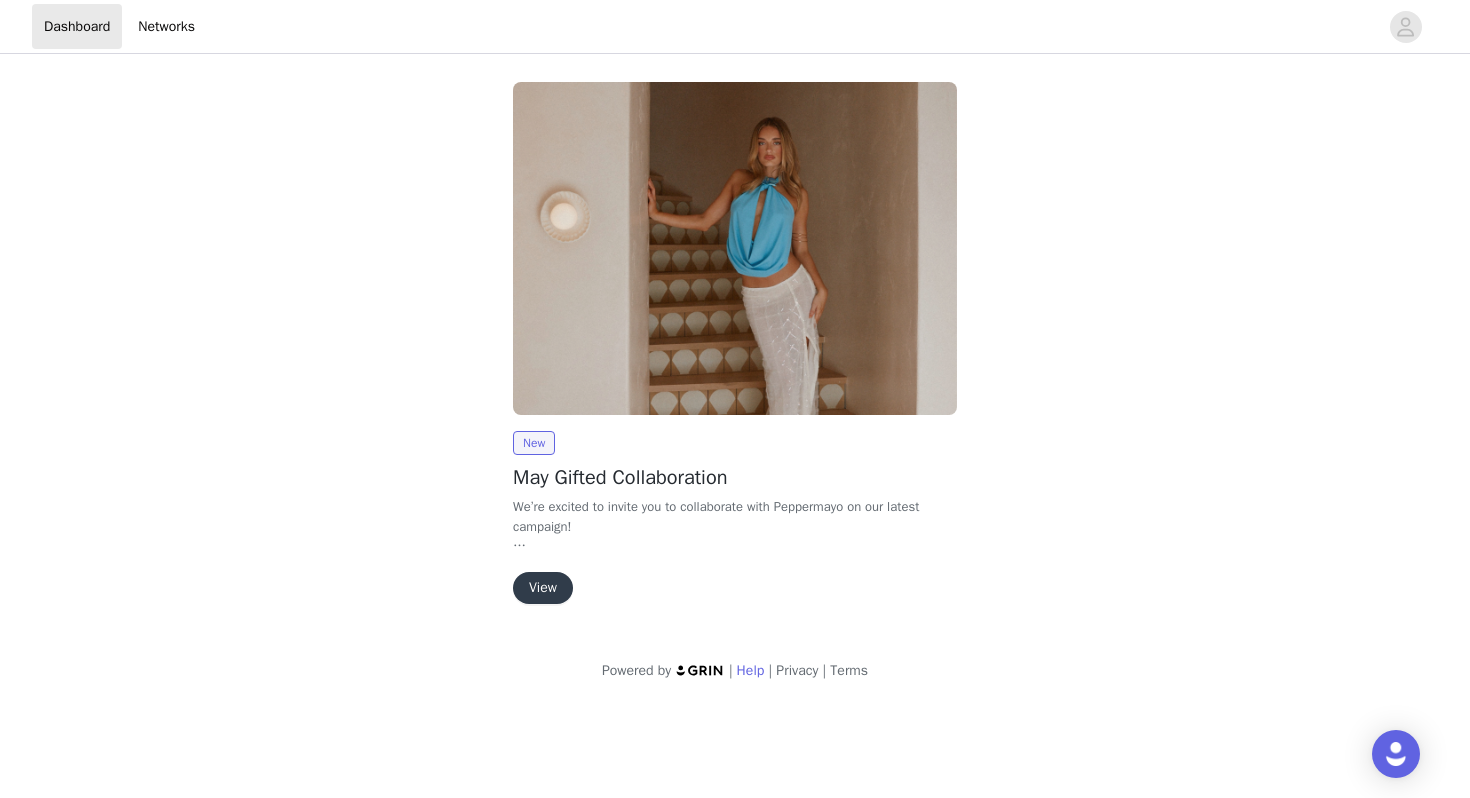 click on "Help" at bounding box center (751, 670) 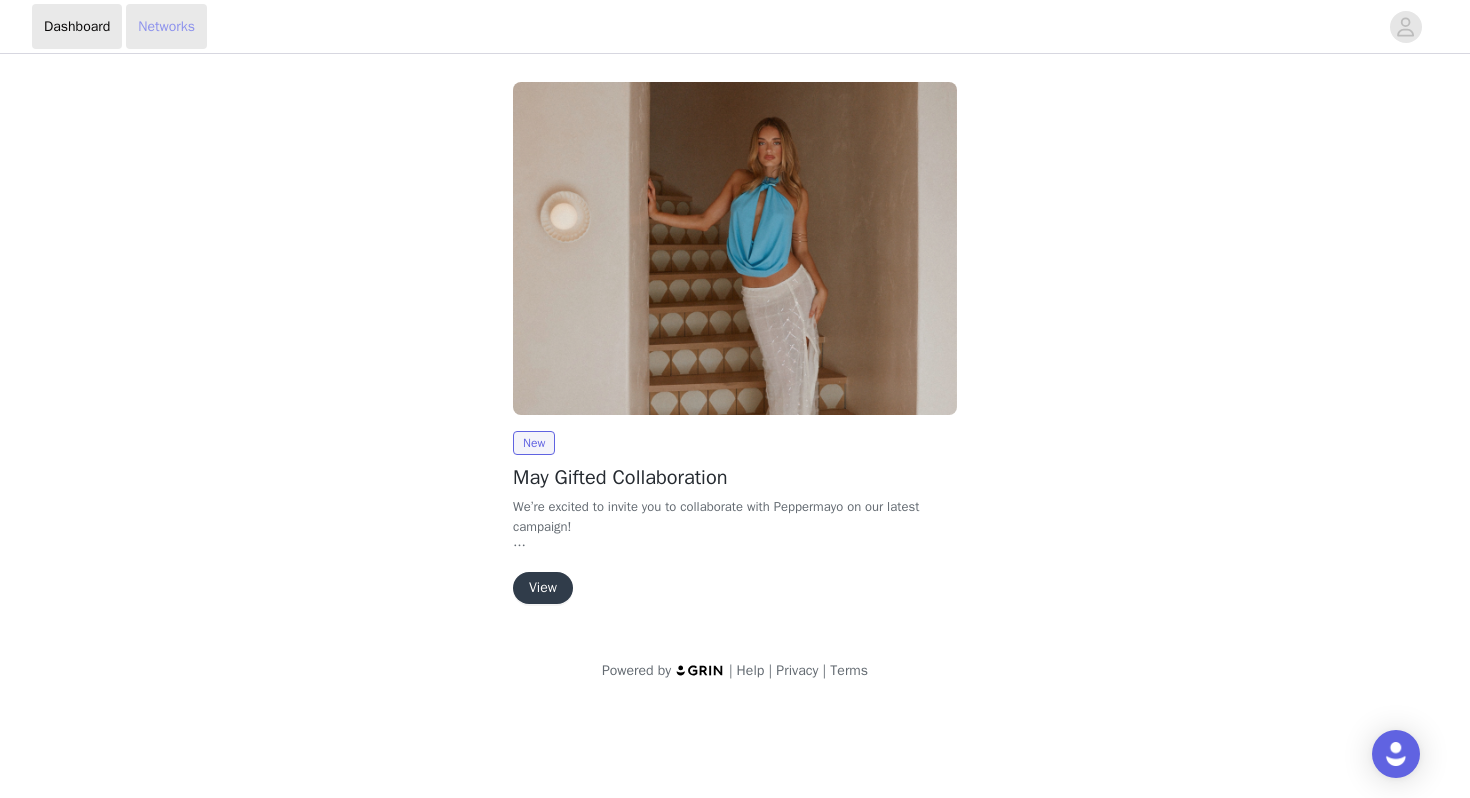 click on "Networks" at bounding box center (166, 26) 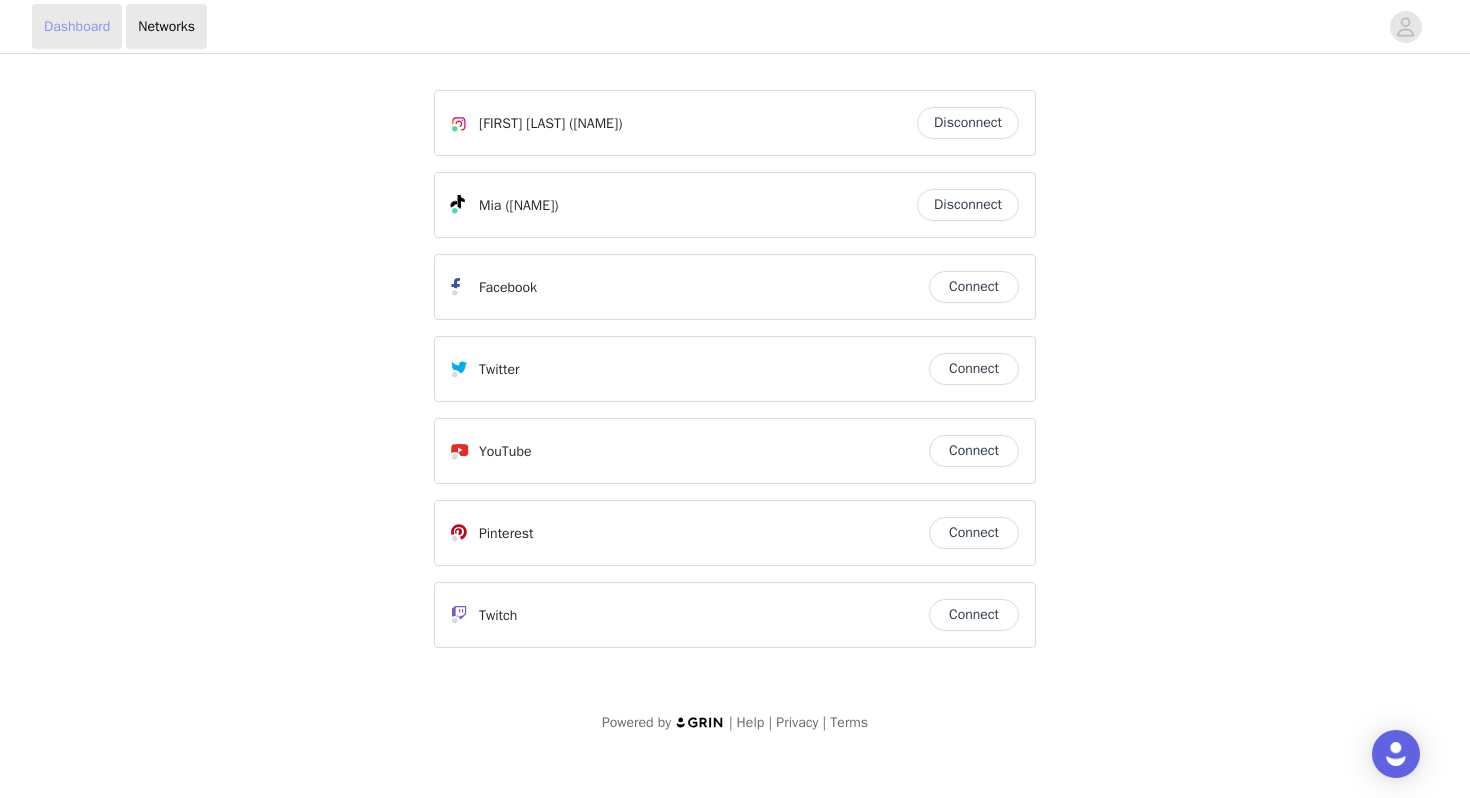 click on "Dashboard" at bounding box center (77, 26) 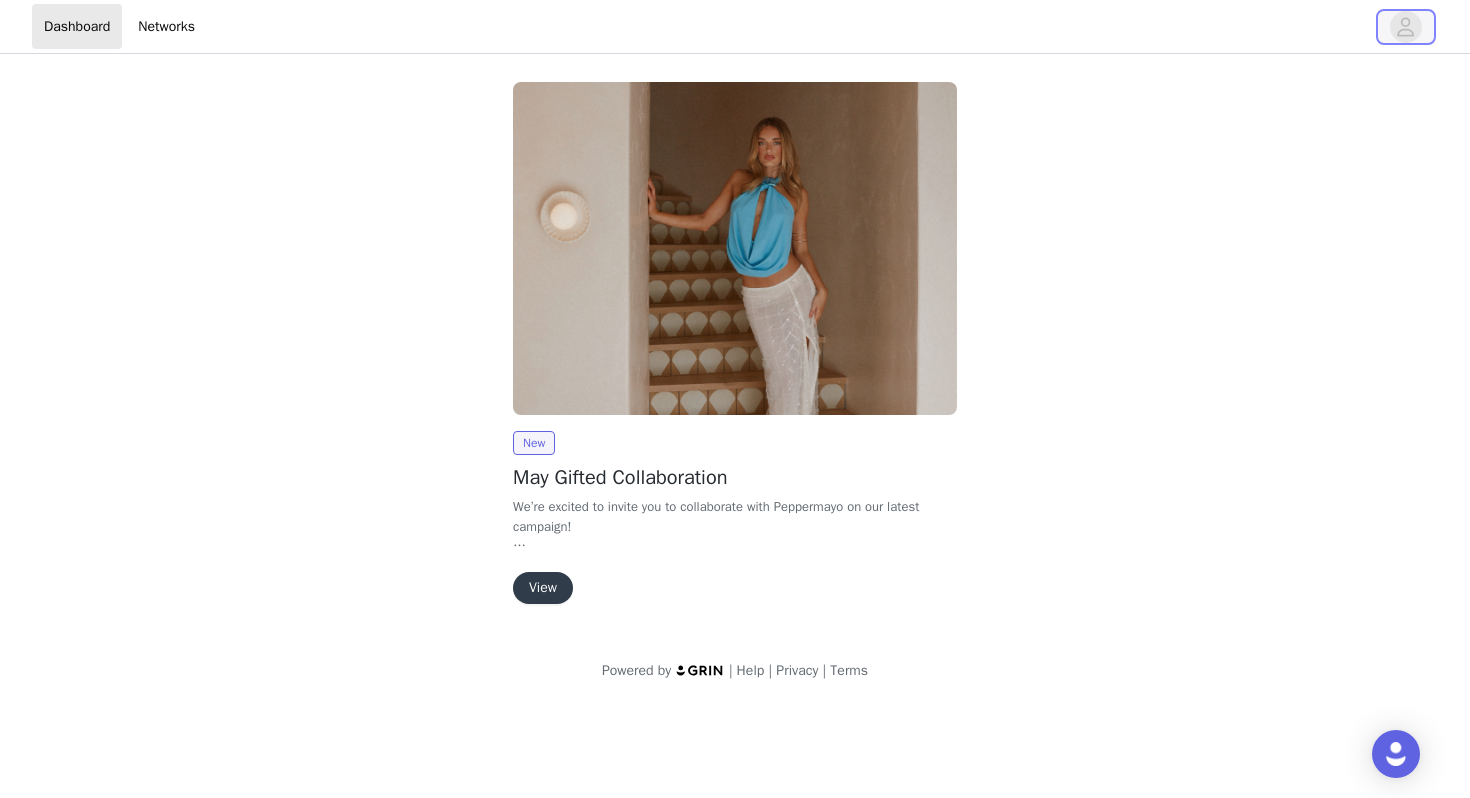 click 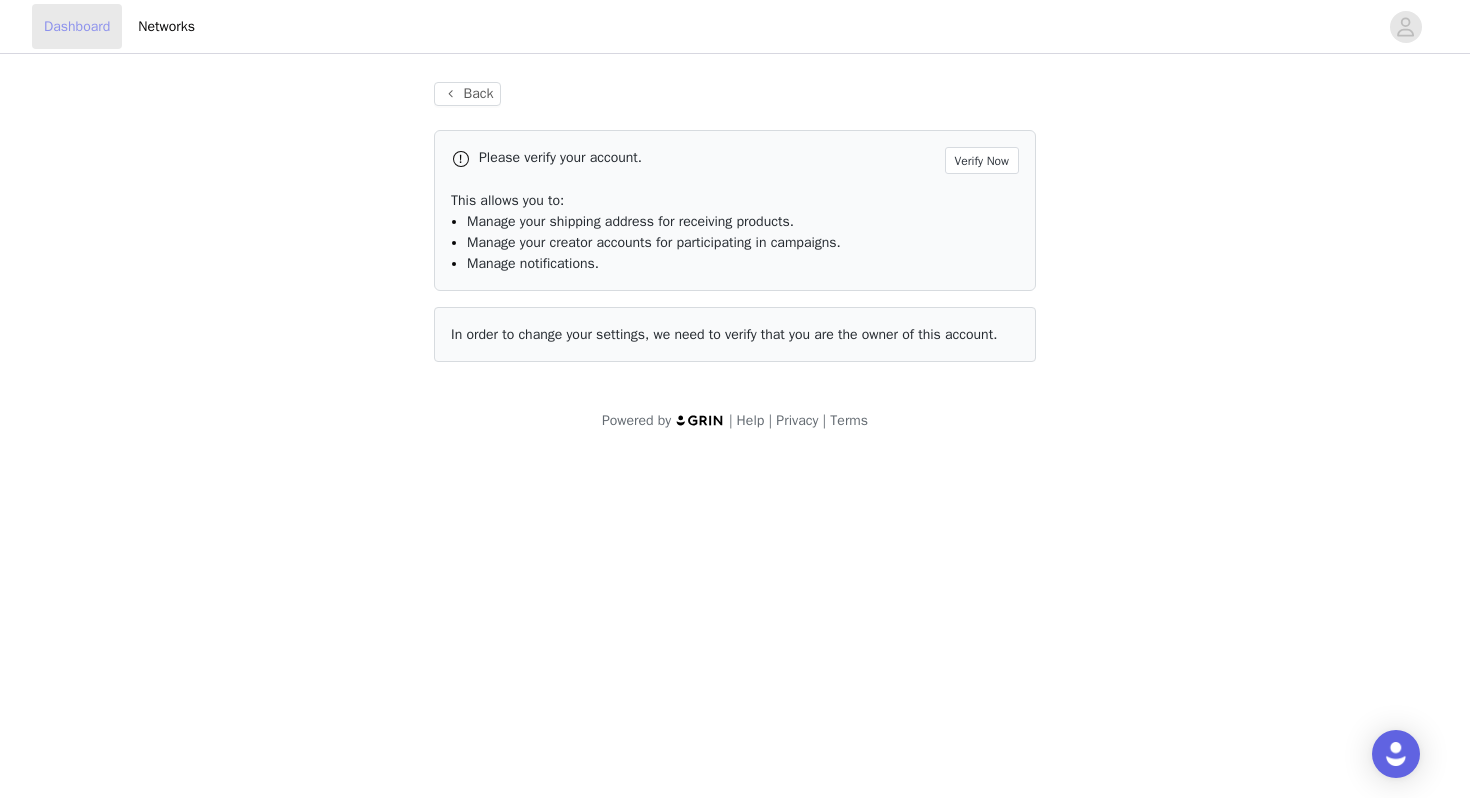 click on "Dashboard" at bounding box center [77, 26] 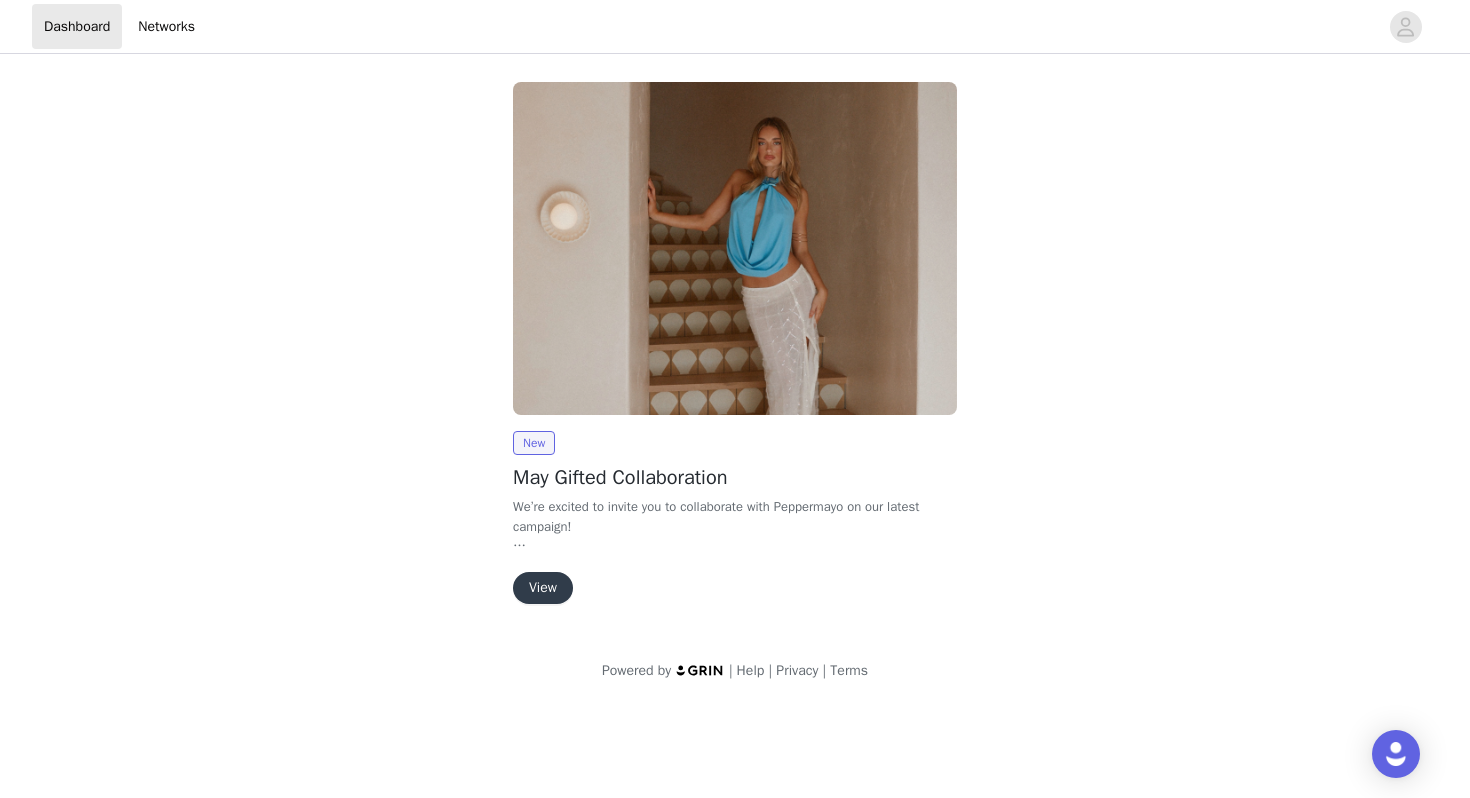 click on "View" at bounding box center (543, 588) 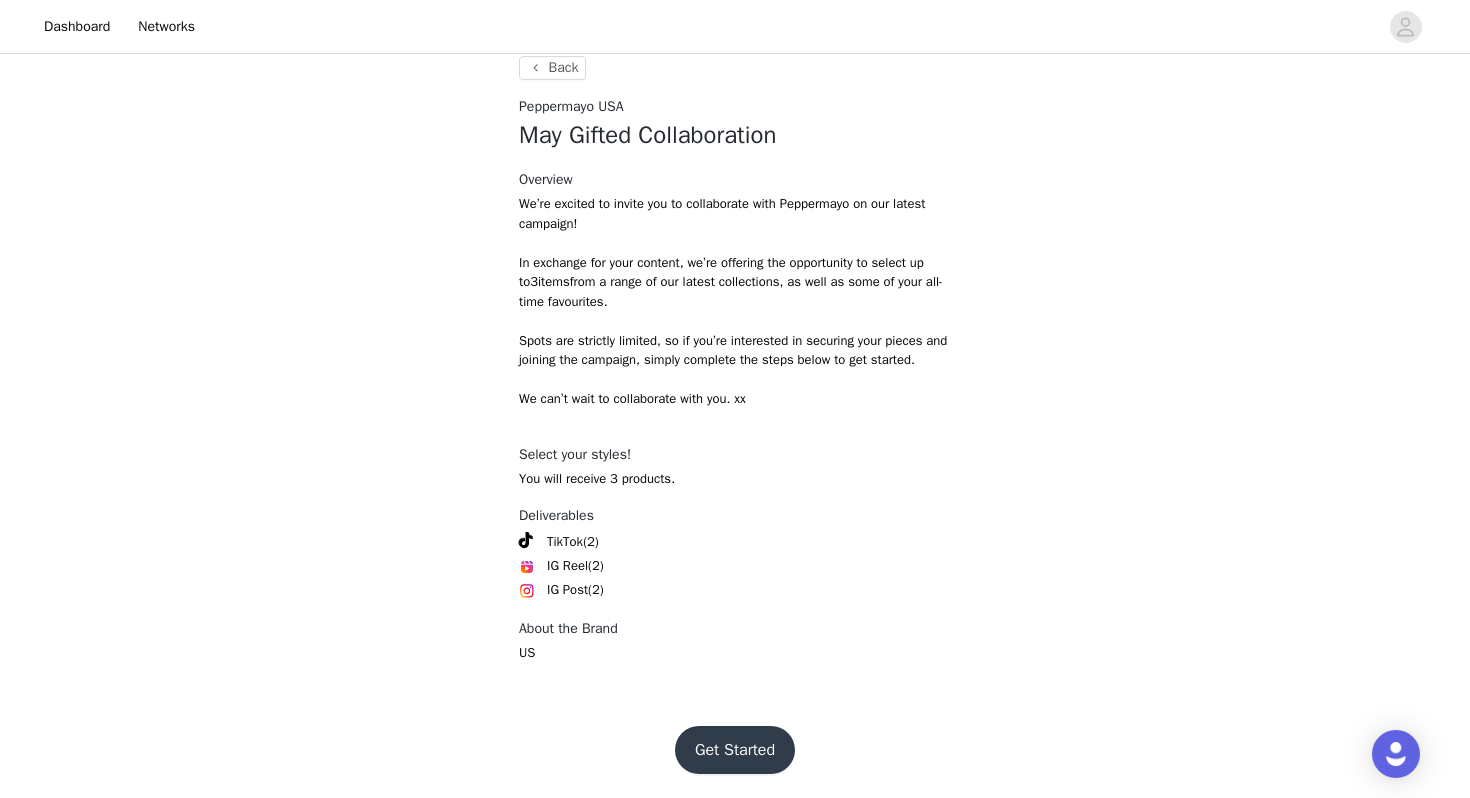 scroll, scrollTop: 384, scrollLeft: 0, axis: vertical 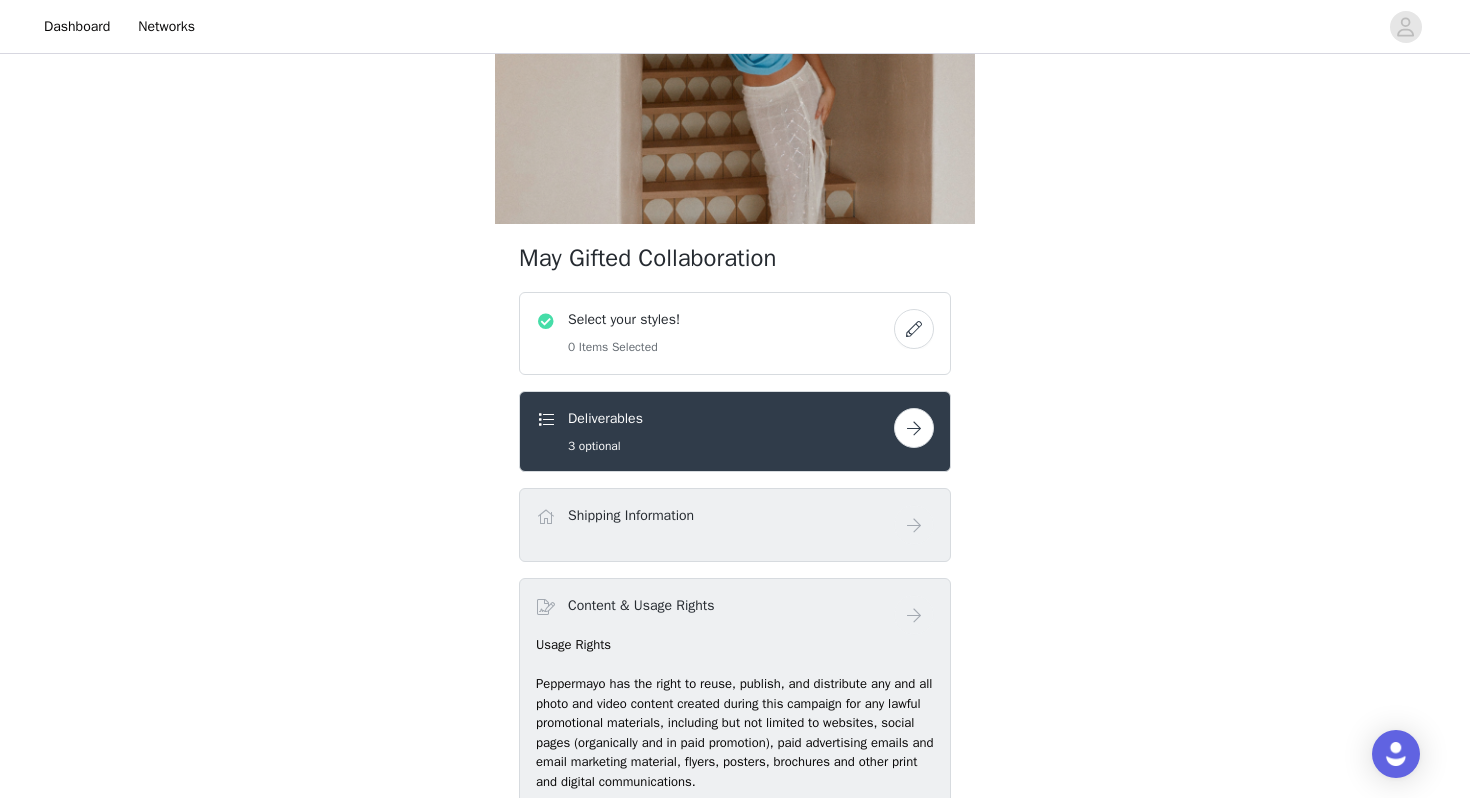 click at bounding box center (914, 329) 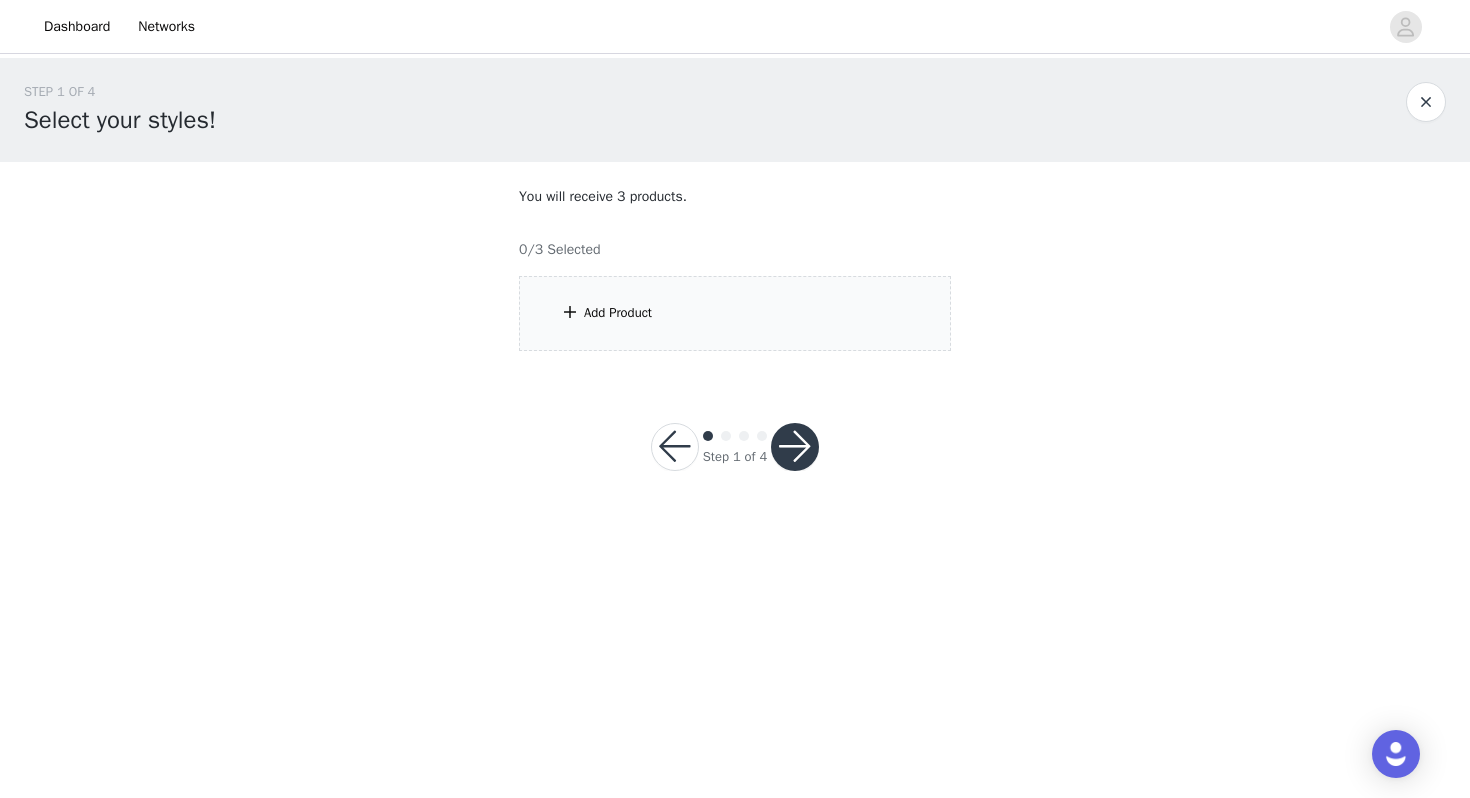 click on "Add Product" at bounding box center [735, 313] 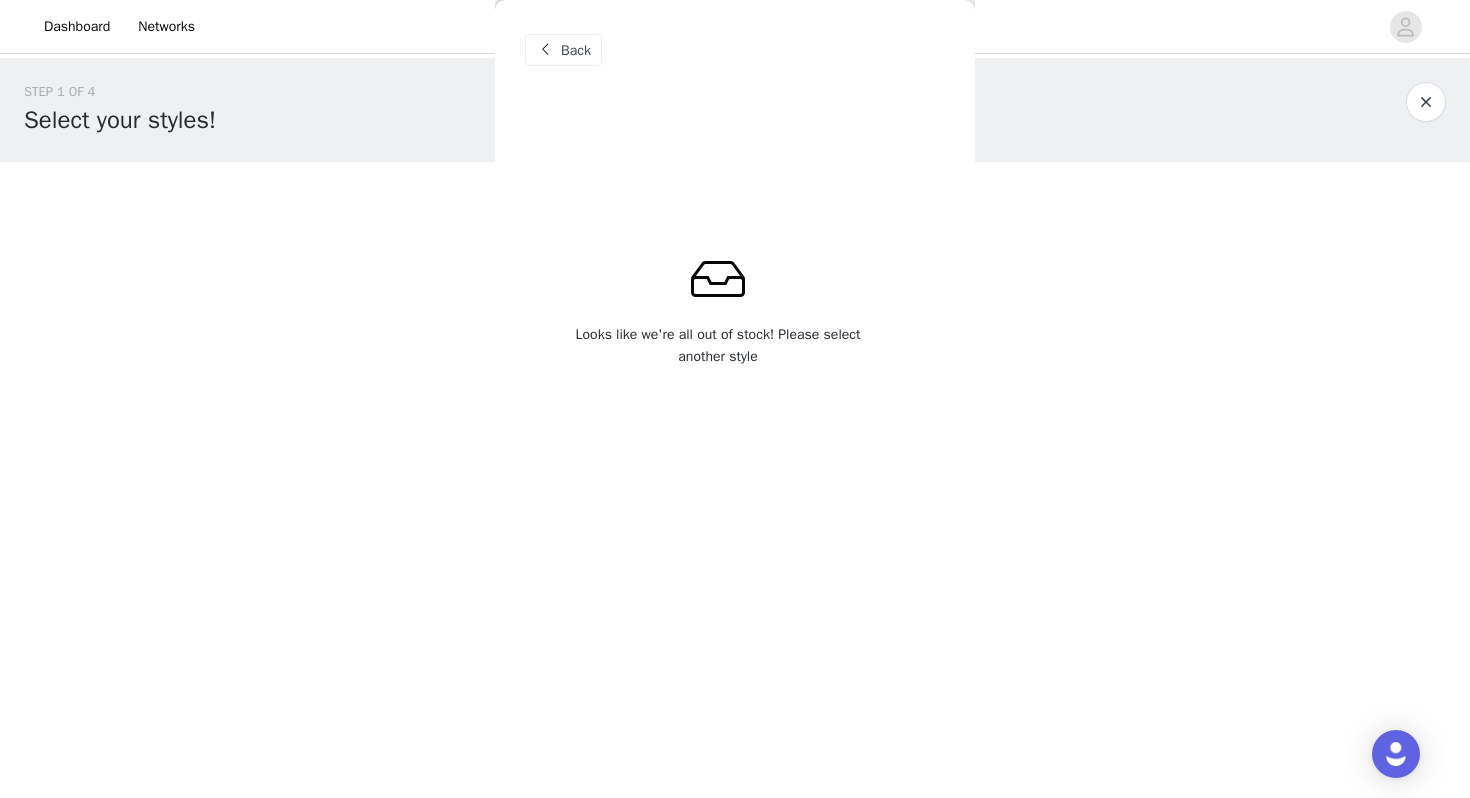 click on "Back" at bounding box center (563, 50) 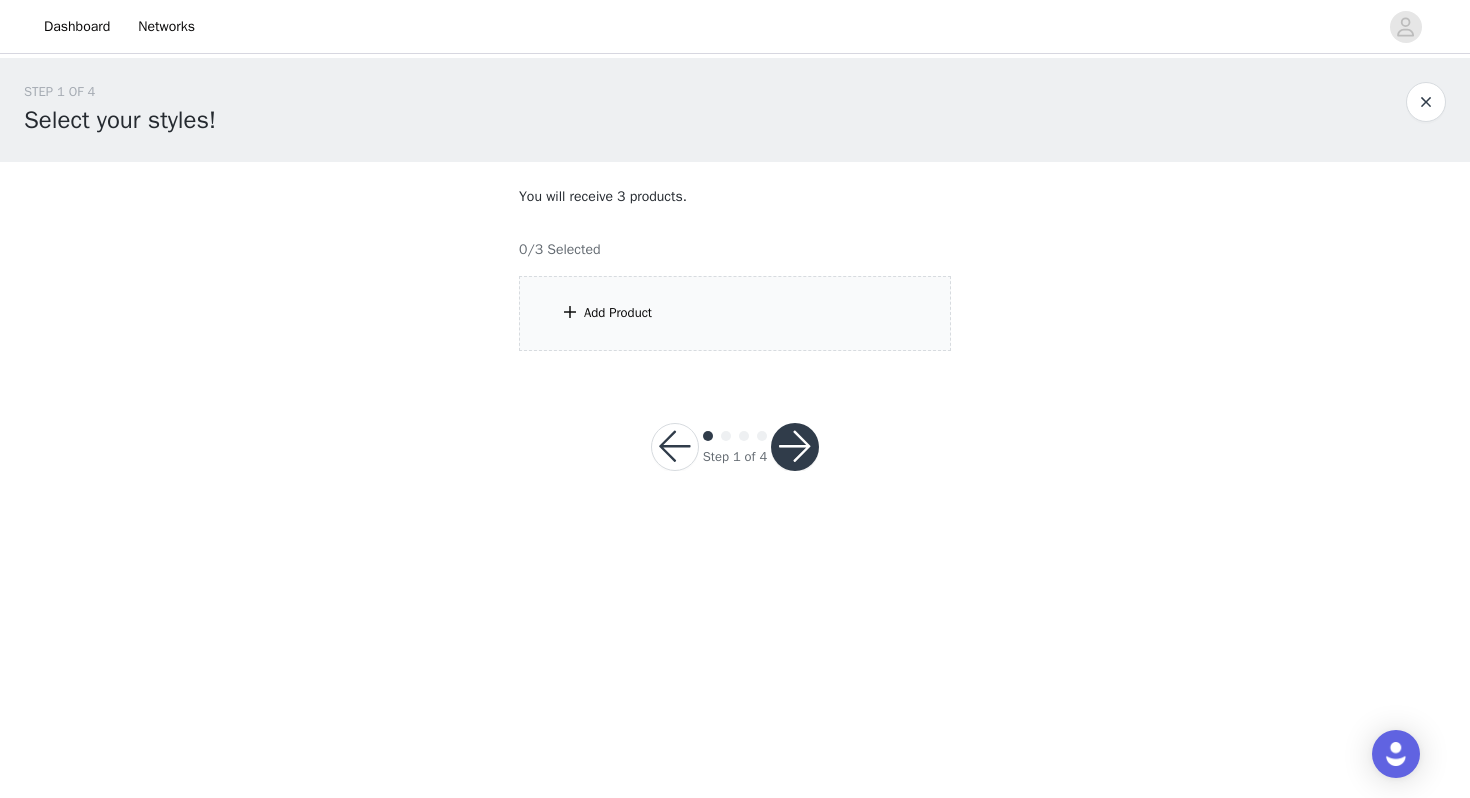 click at bounding box center [675, 447] 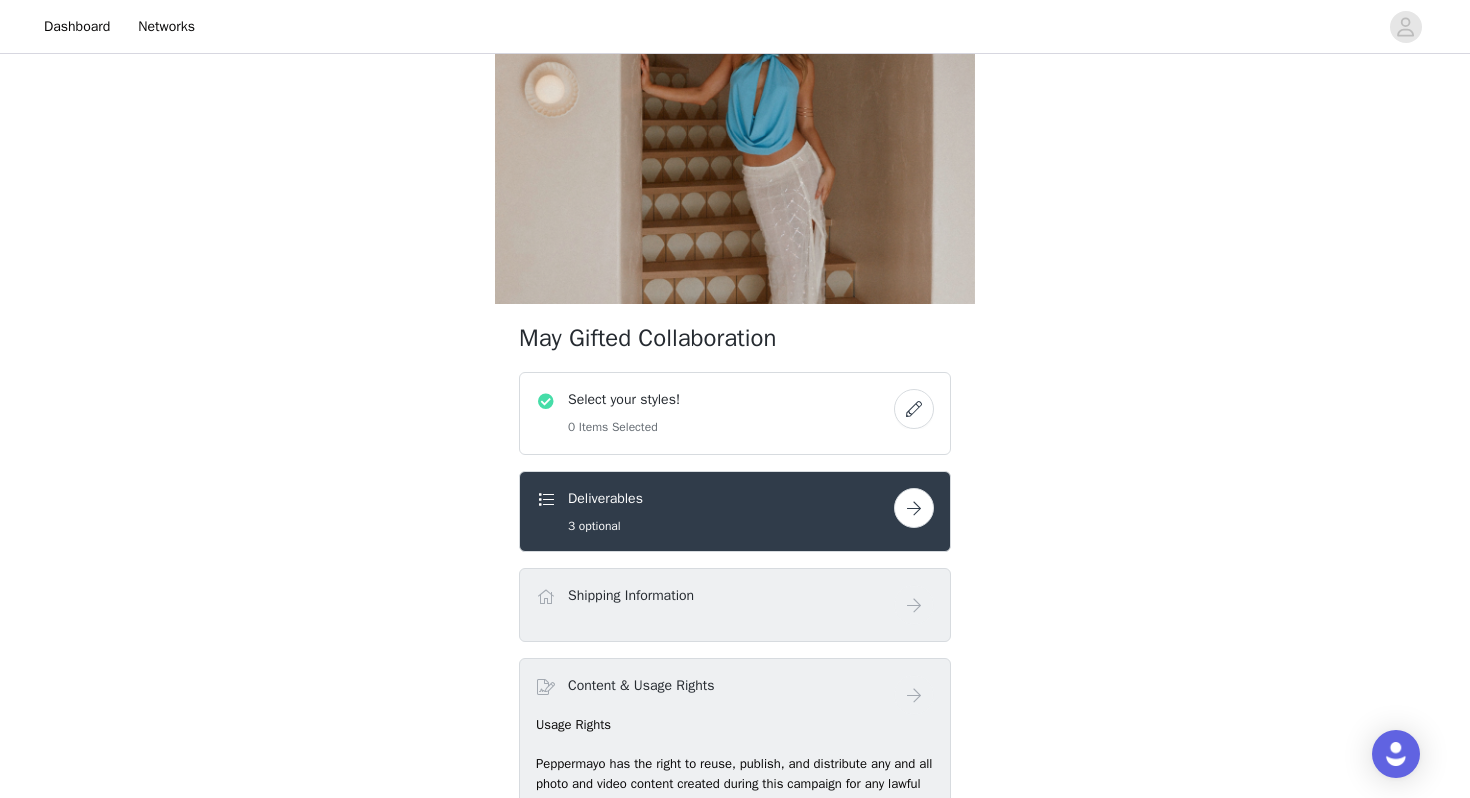 scroll, scrollTop: 0, scrollLeft: 0, axis: both 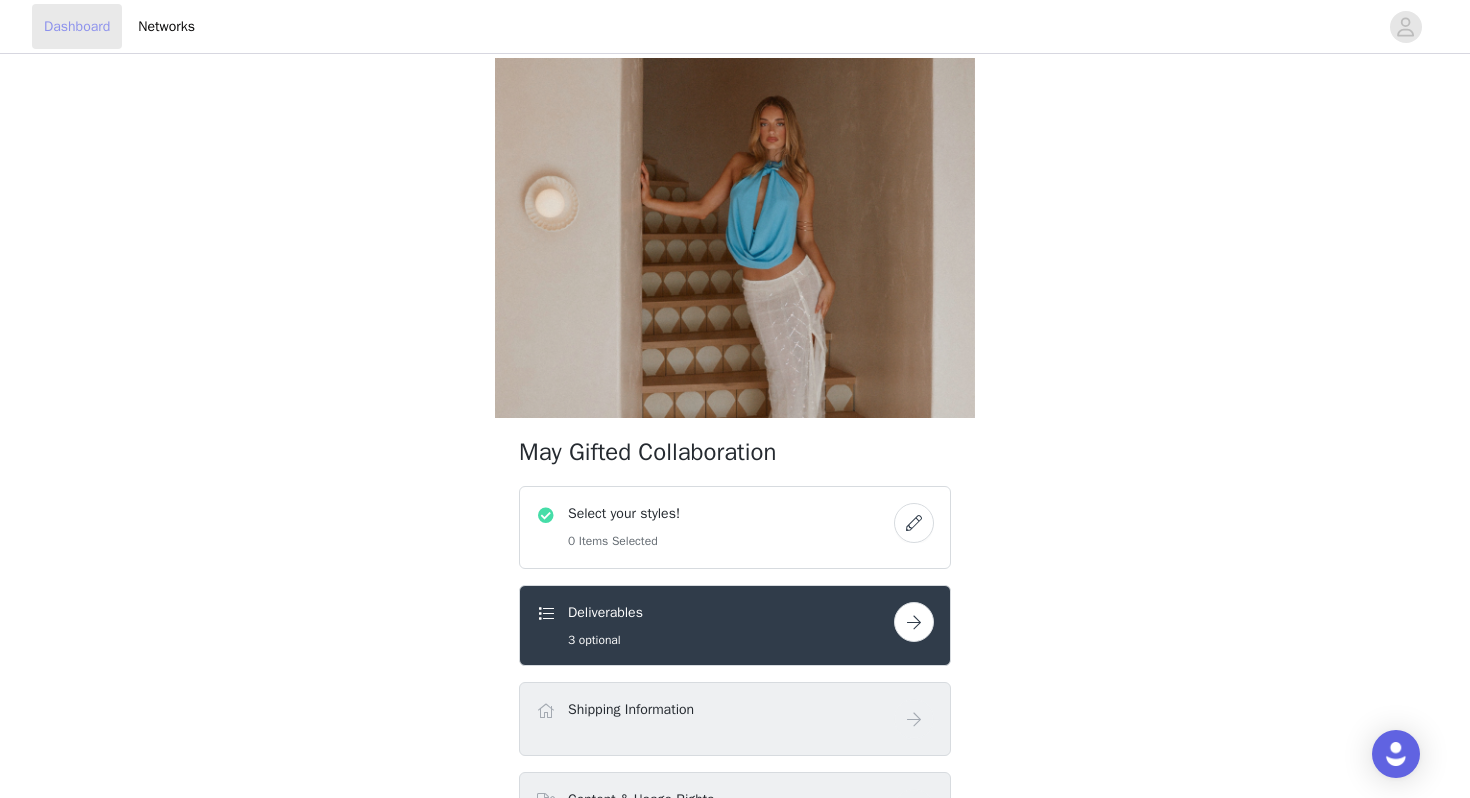 click on "Dashboard" at bounding box center (77, 26) 